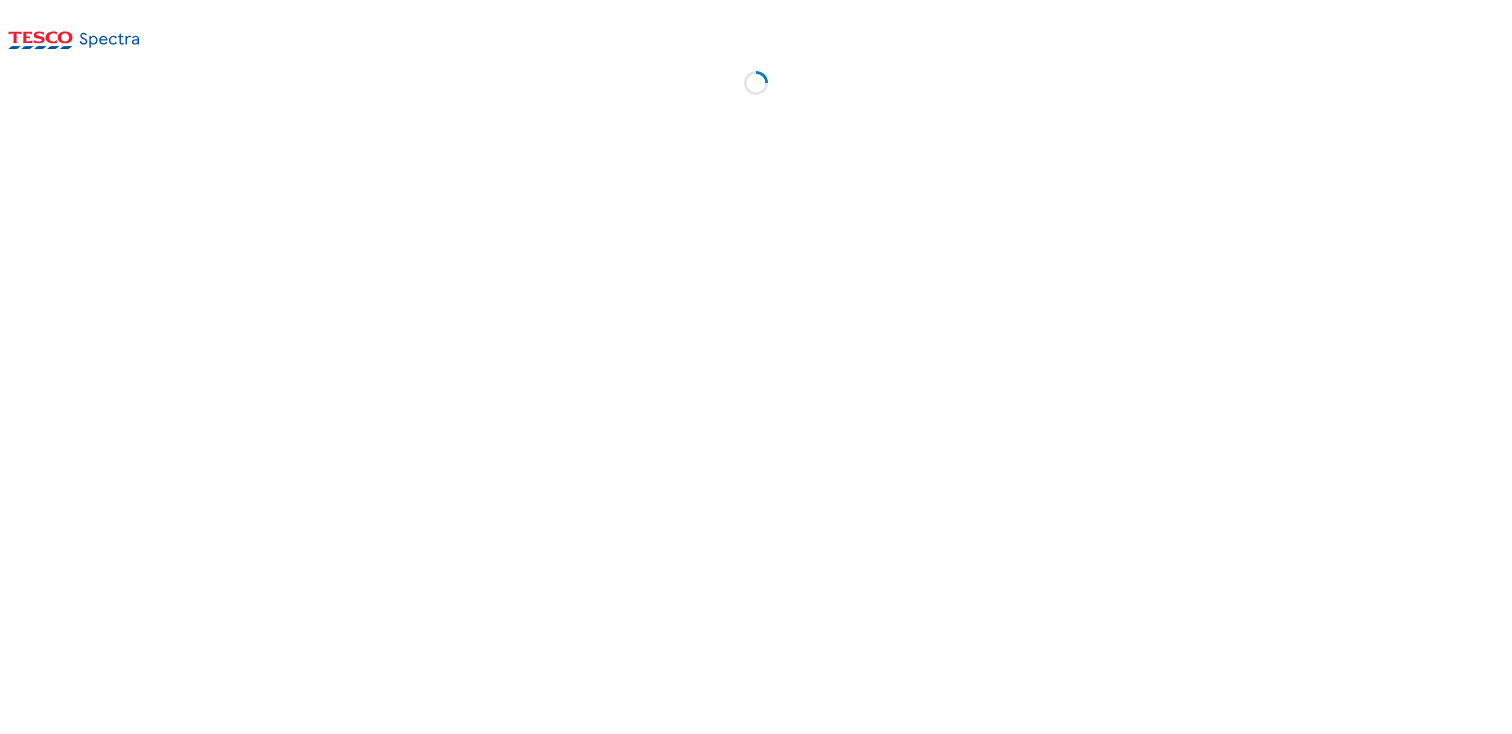 scroll, scrollTop: 0, scrollLeft: 0, axis: both 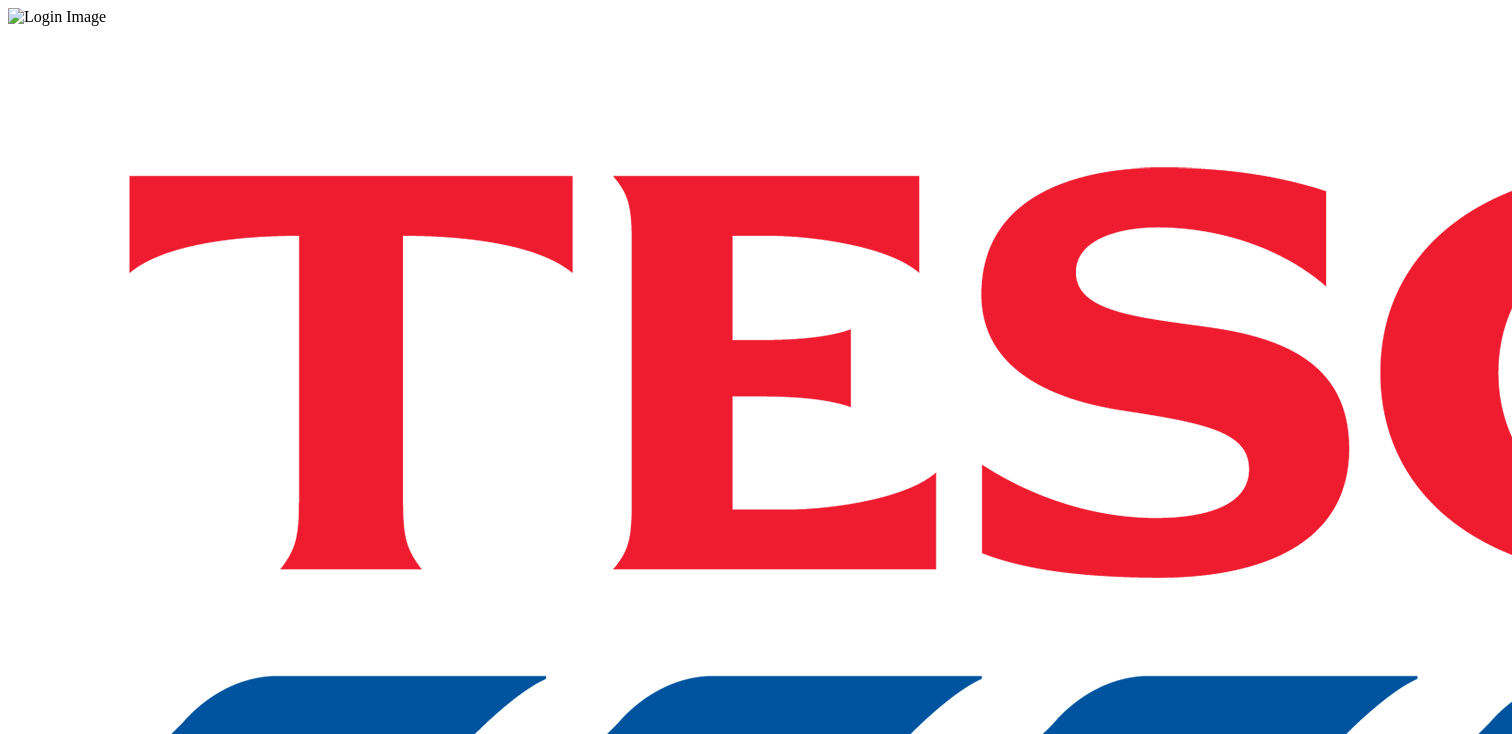 click on "Log in to the Spectra’s dashboard using Tesco’s credentials. If you don’t have an access,  Request here ! Login" at bounding box center (756, 523) 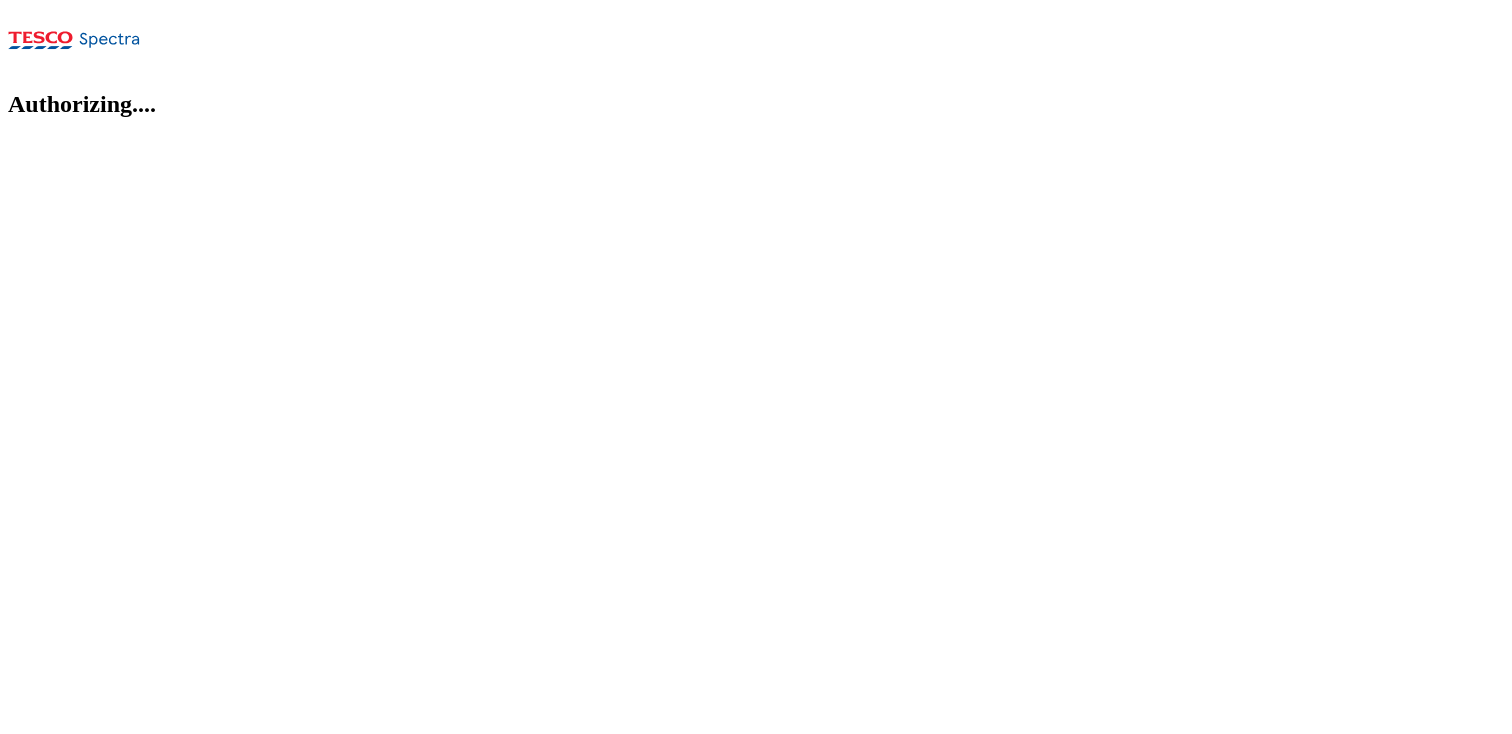 scroll, scrollTop: 0, scrollLeft: 0, axis: both 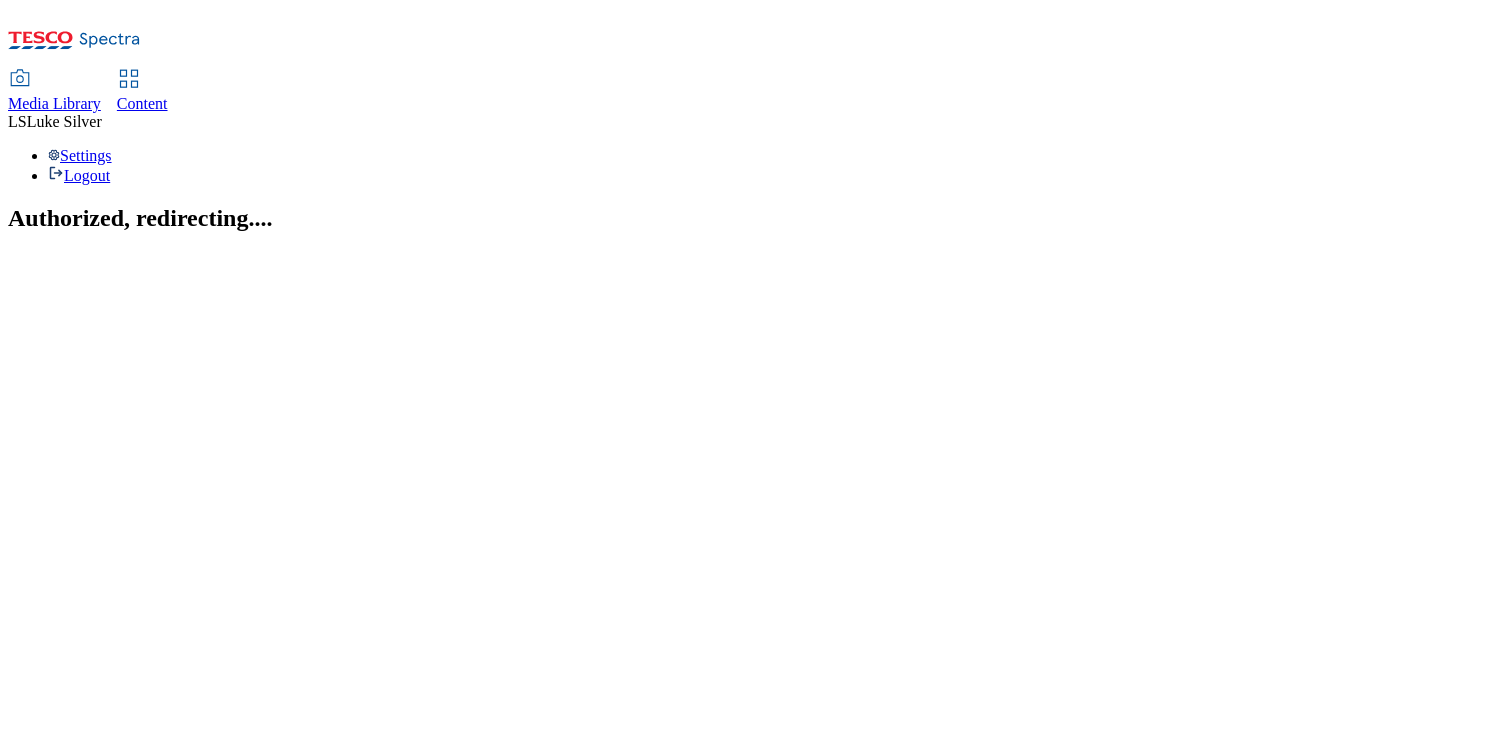 click on "Media Library" at bounding box center (54, 103) 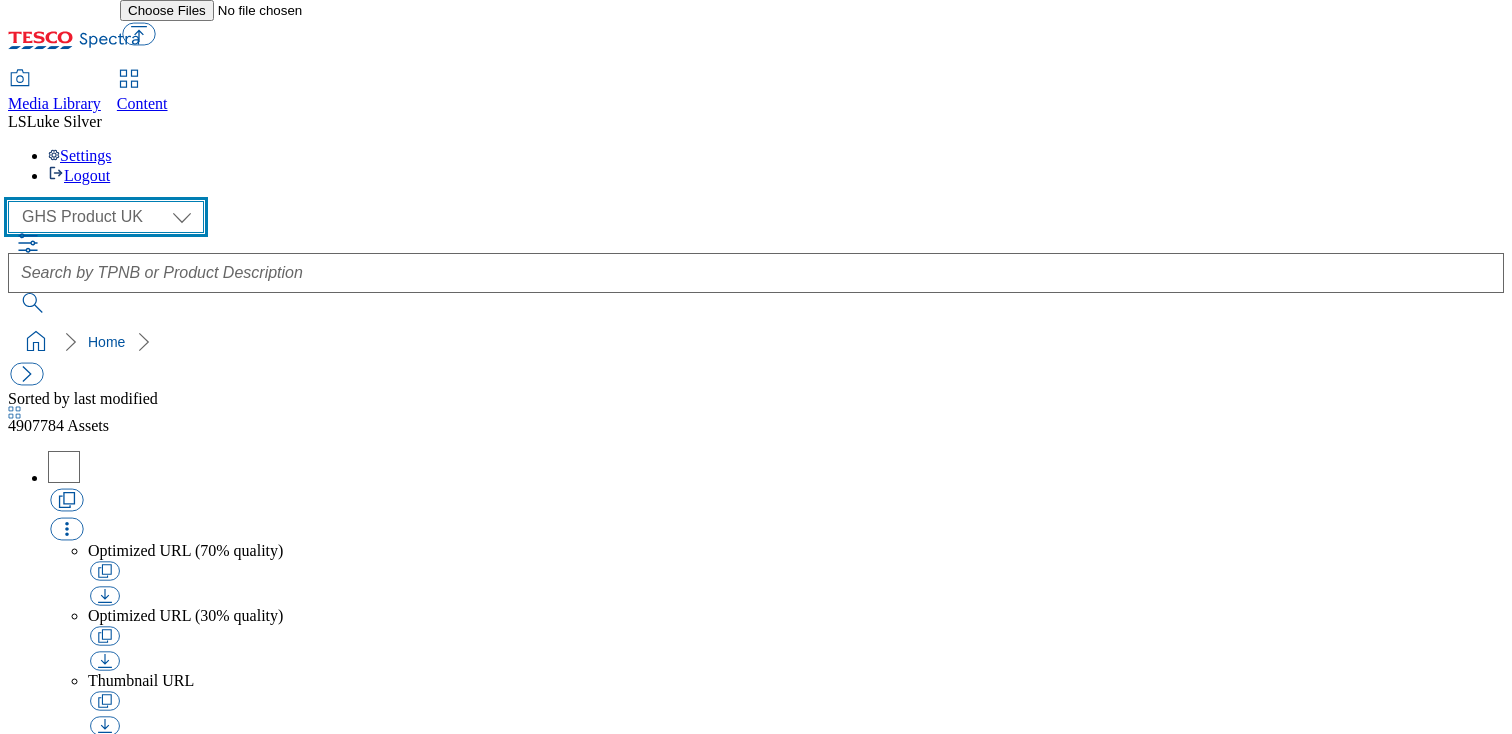 click on "GHS Marketing UK GHS Product UK" at bounding box center (106, 217) 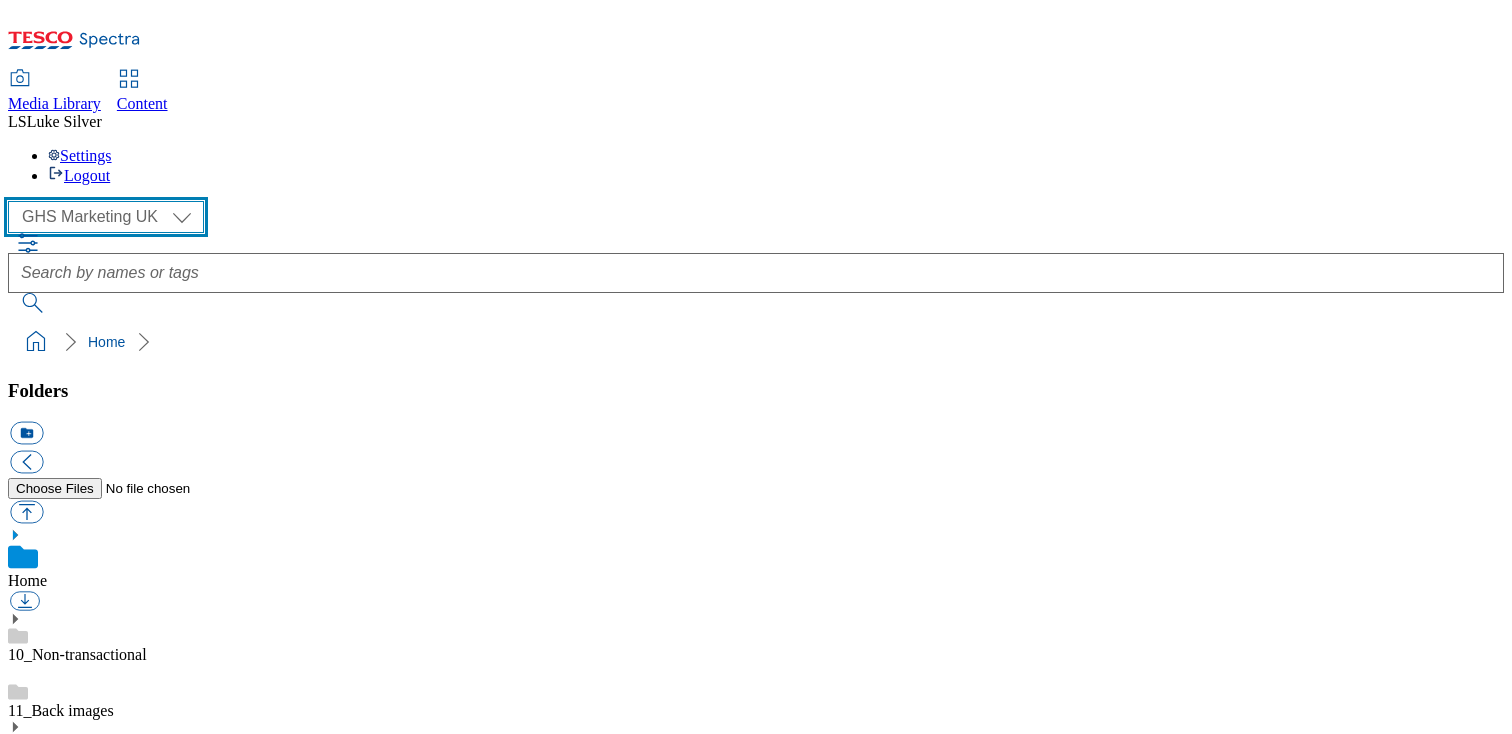 scroll, scrollTop: 118, scrollLeft: 0, axis: vertical 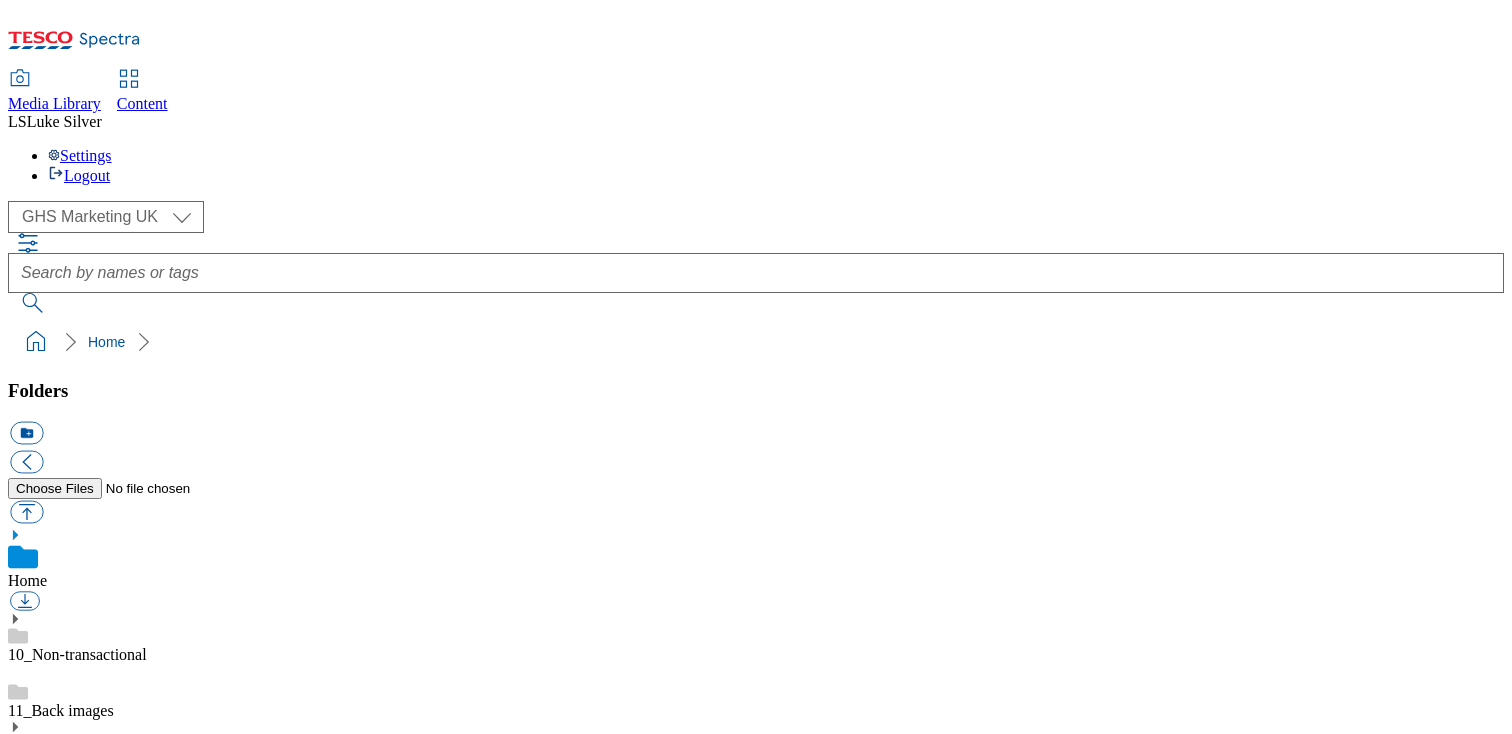 click 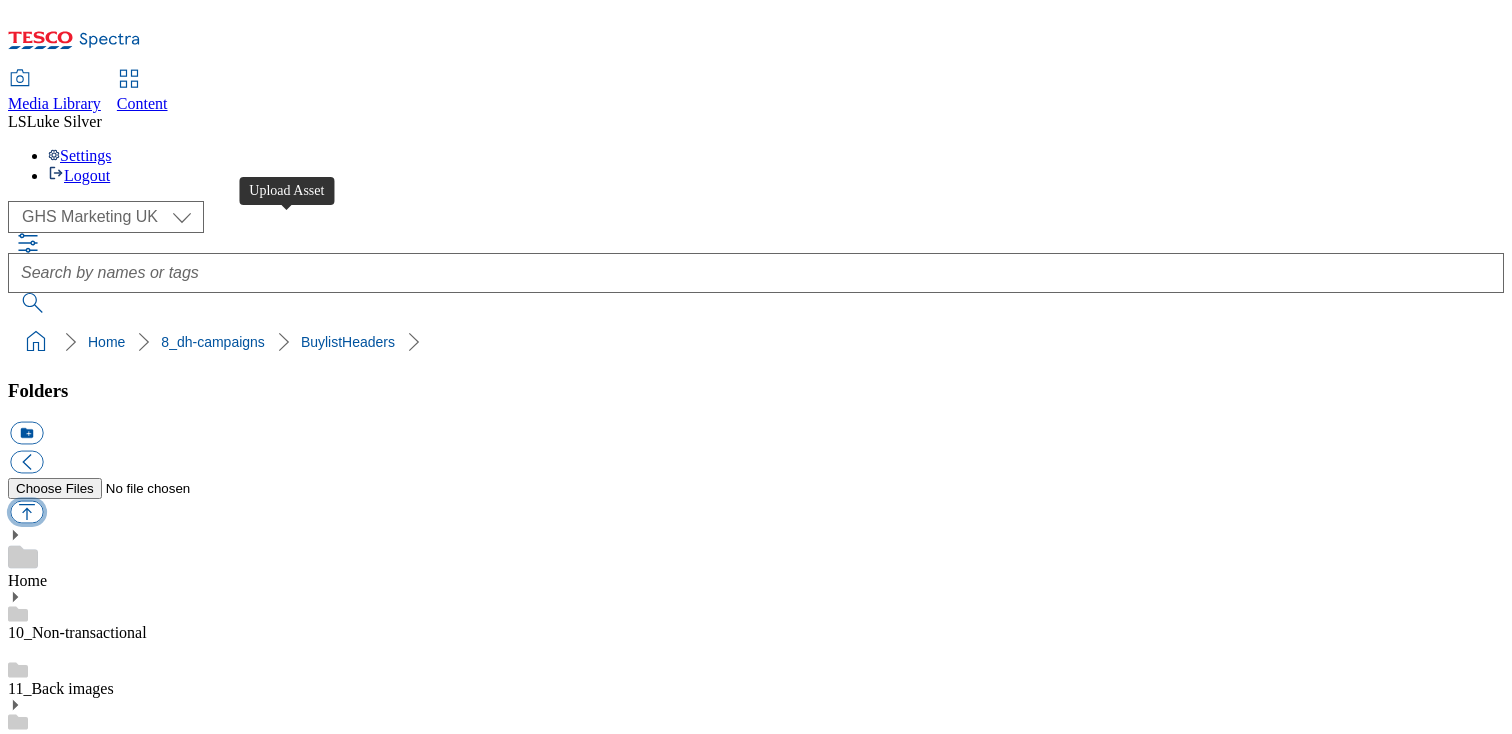 click at bounding box center (26, 512) 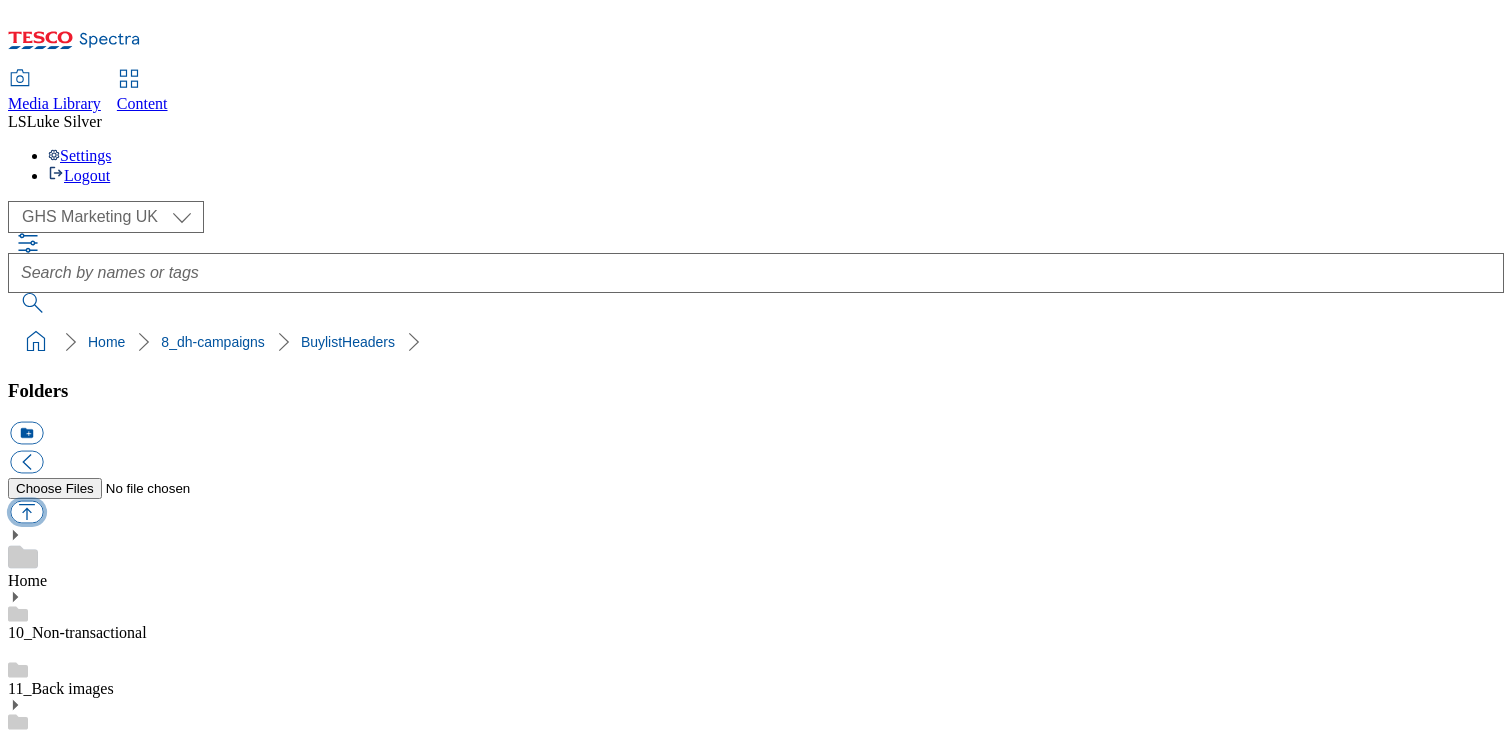 type on "C:\fakepath\[NUMBER]-[UUID]_LegoBrand_H_[NUMBER]x[NUMBER]_V1.jpg" 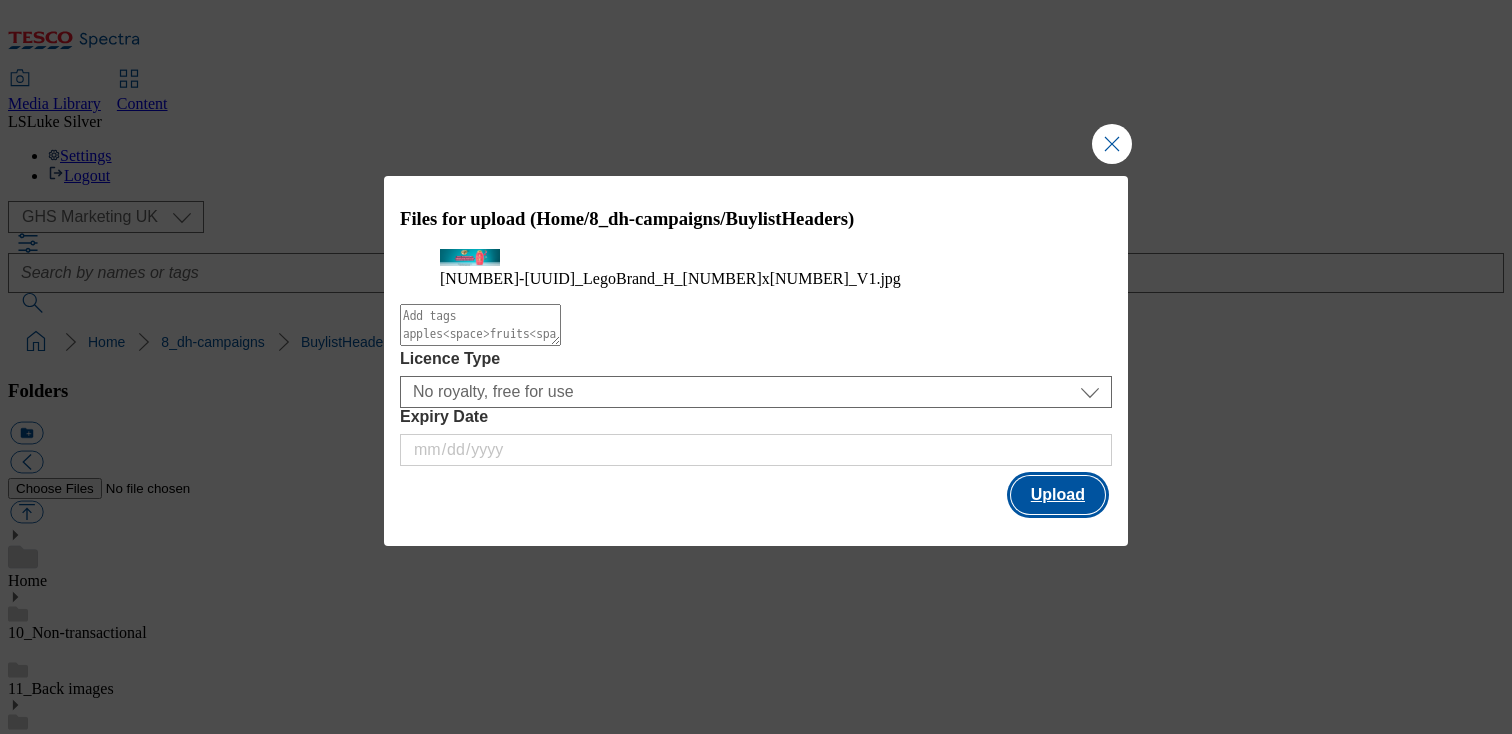 click on "Upload" at bounding box center [1058, 495] 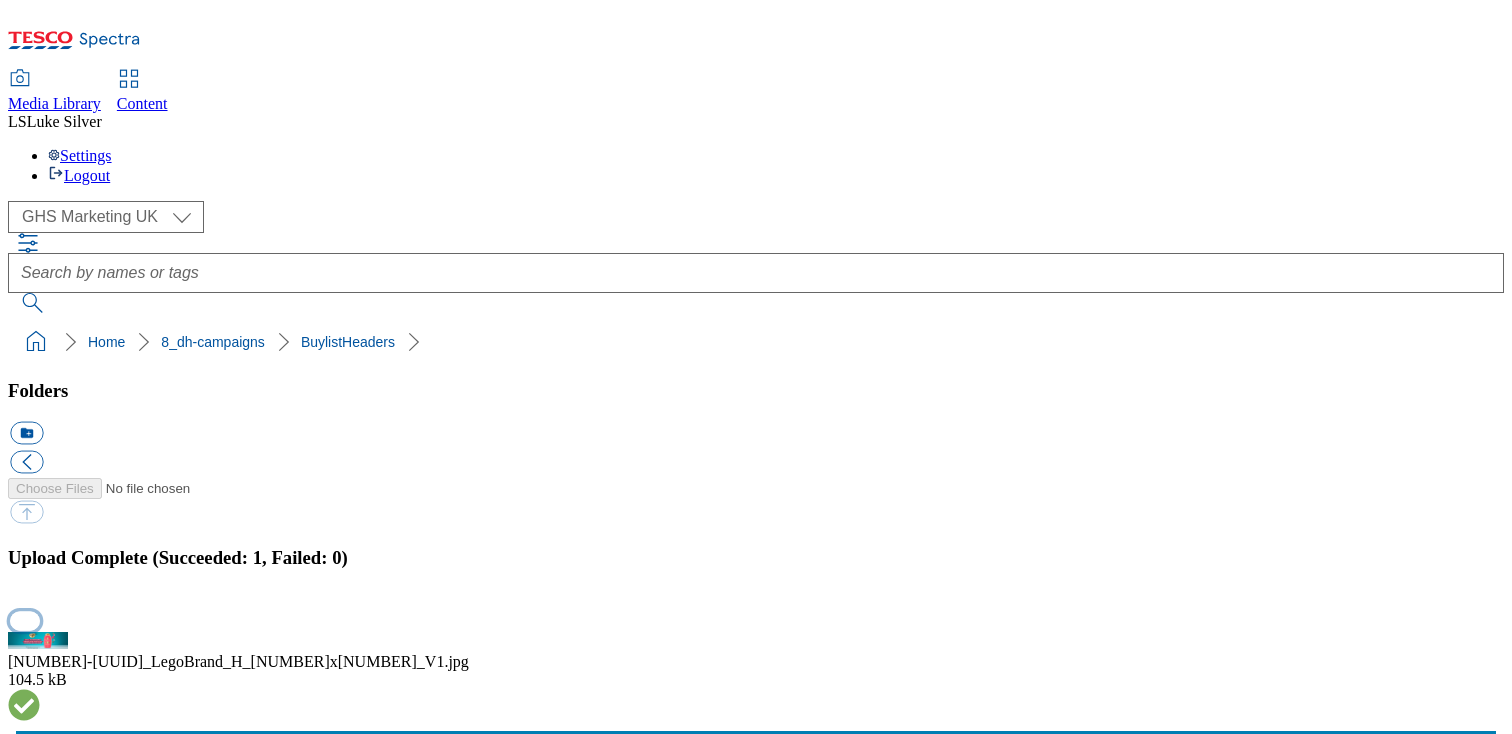 click at bounding box center [25, 620] 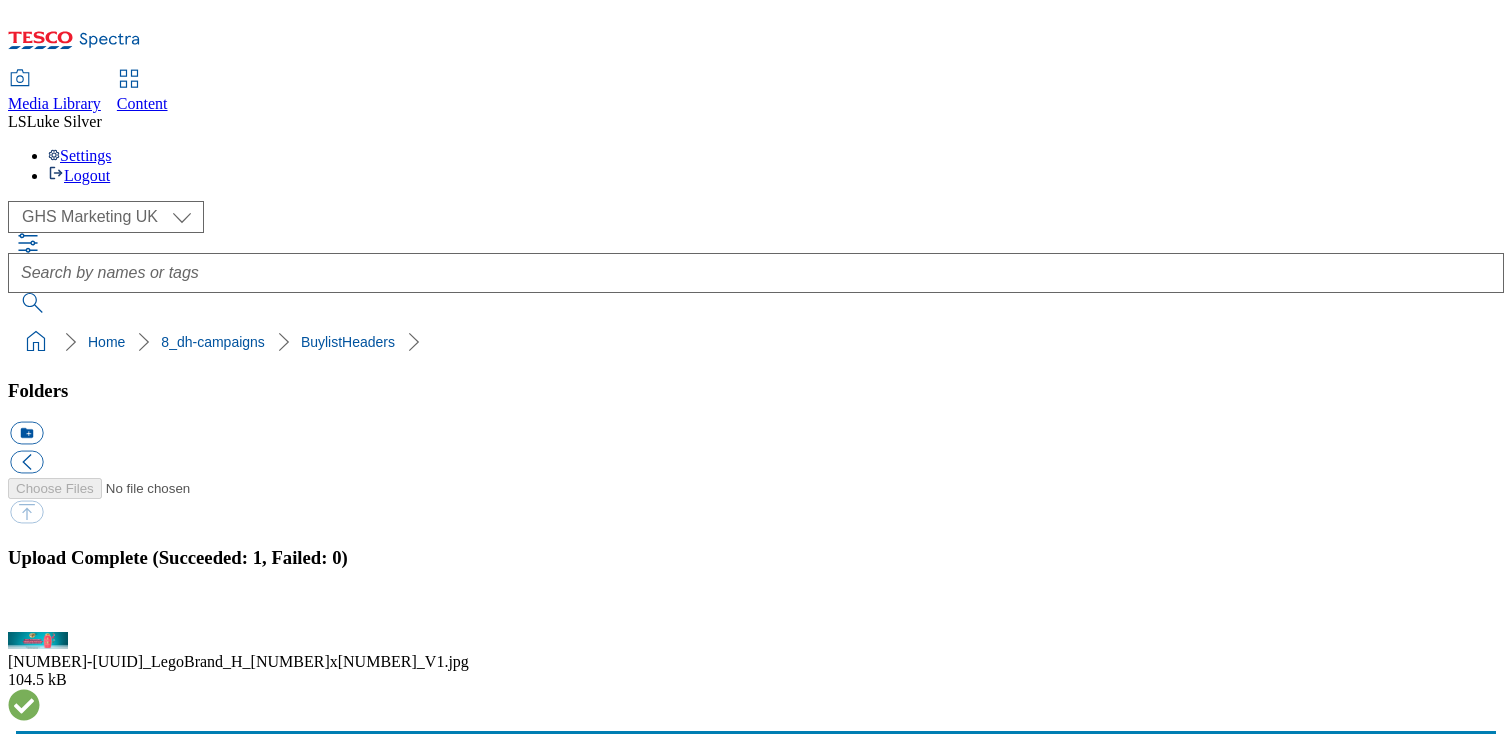type 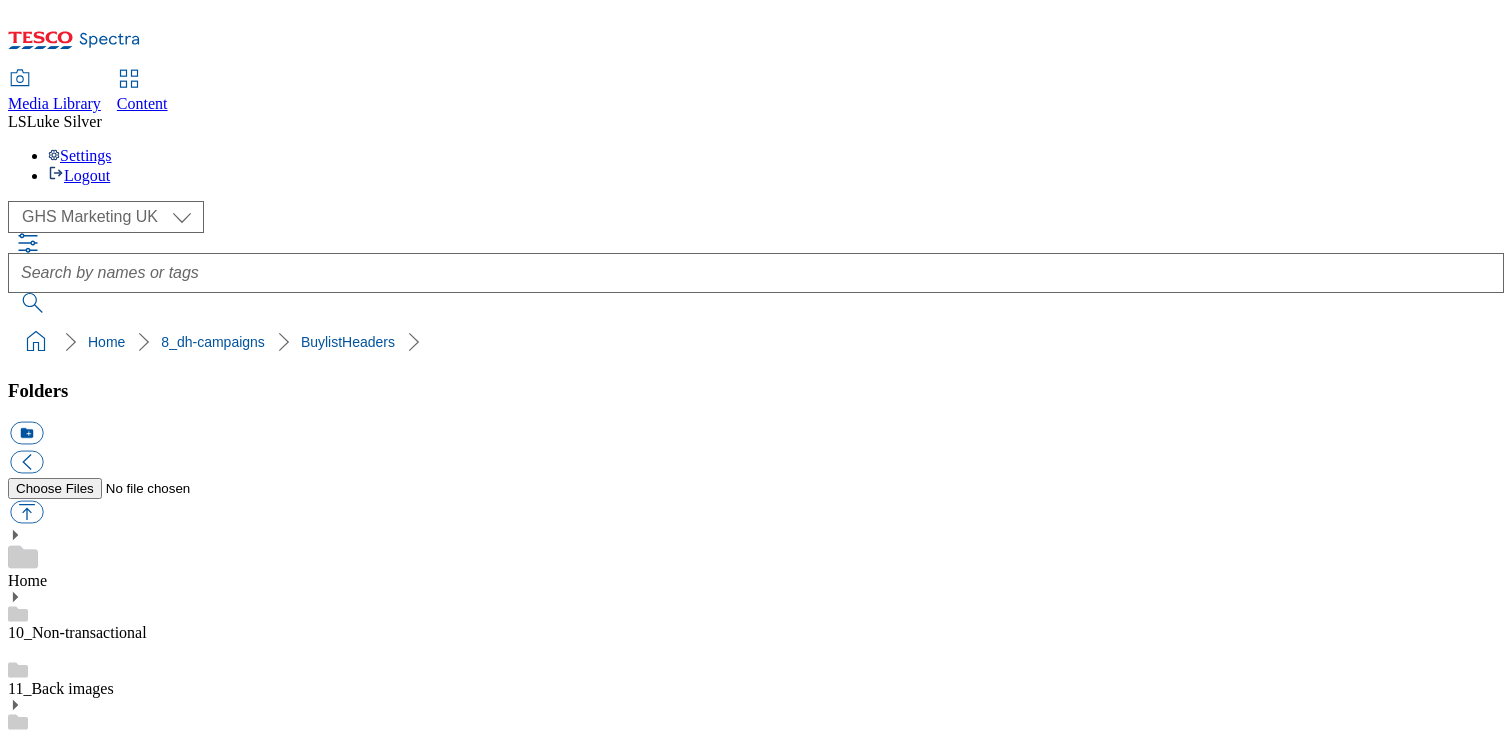 click on "BuylistHeaders" at bounding box center (57, 1532) 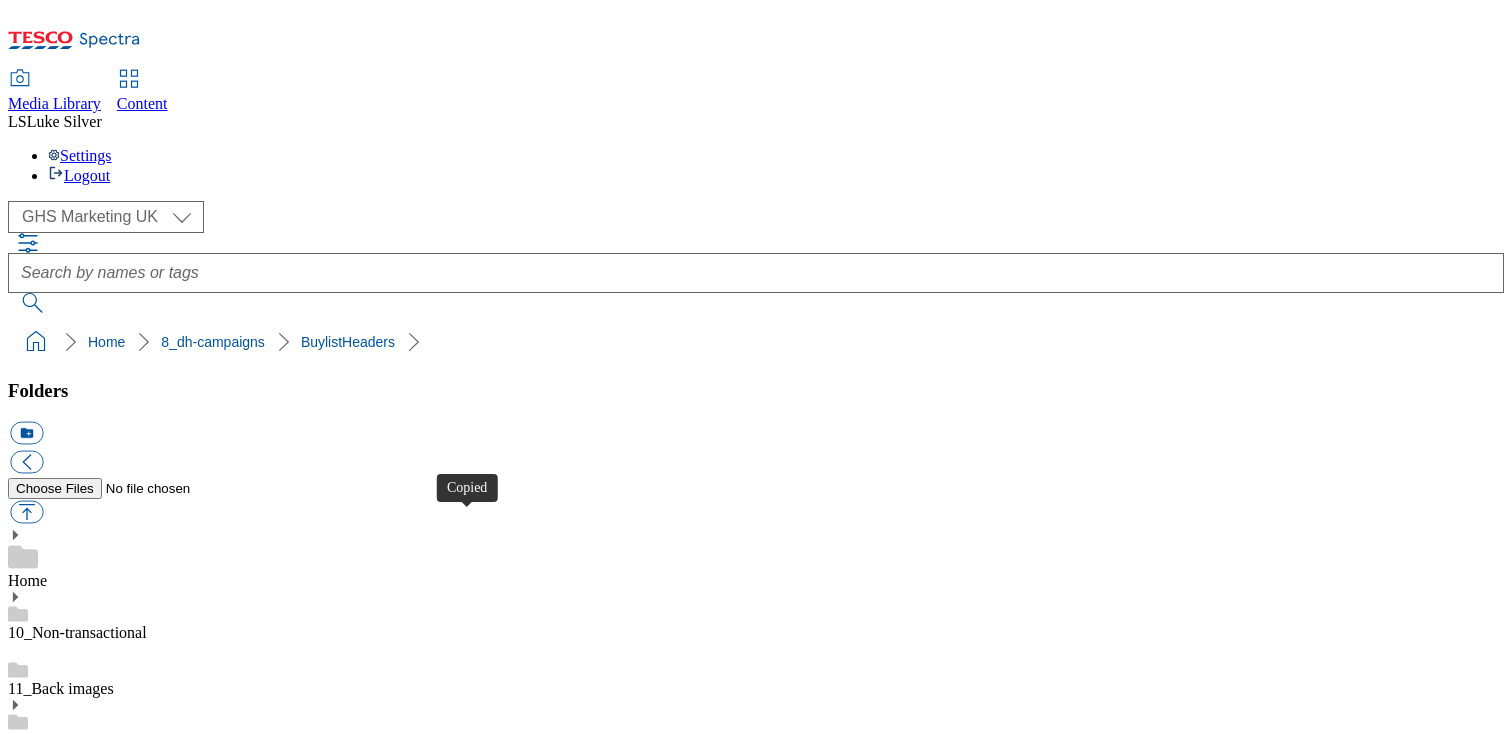 click at bounding box center (26, 4048) 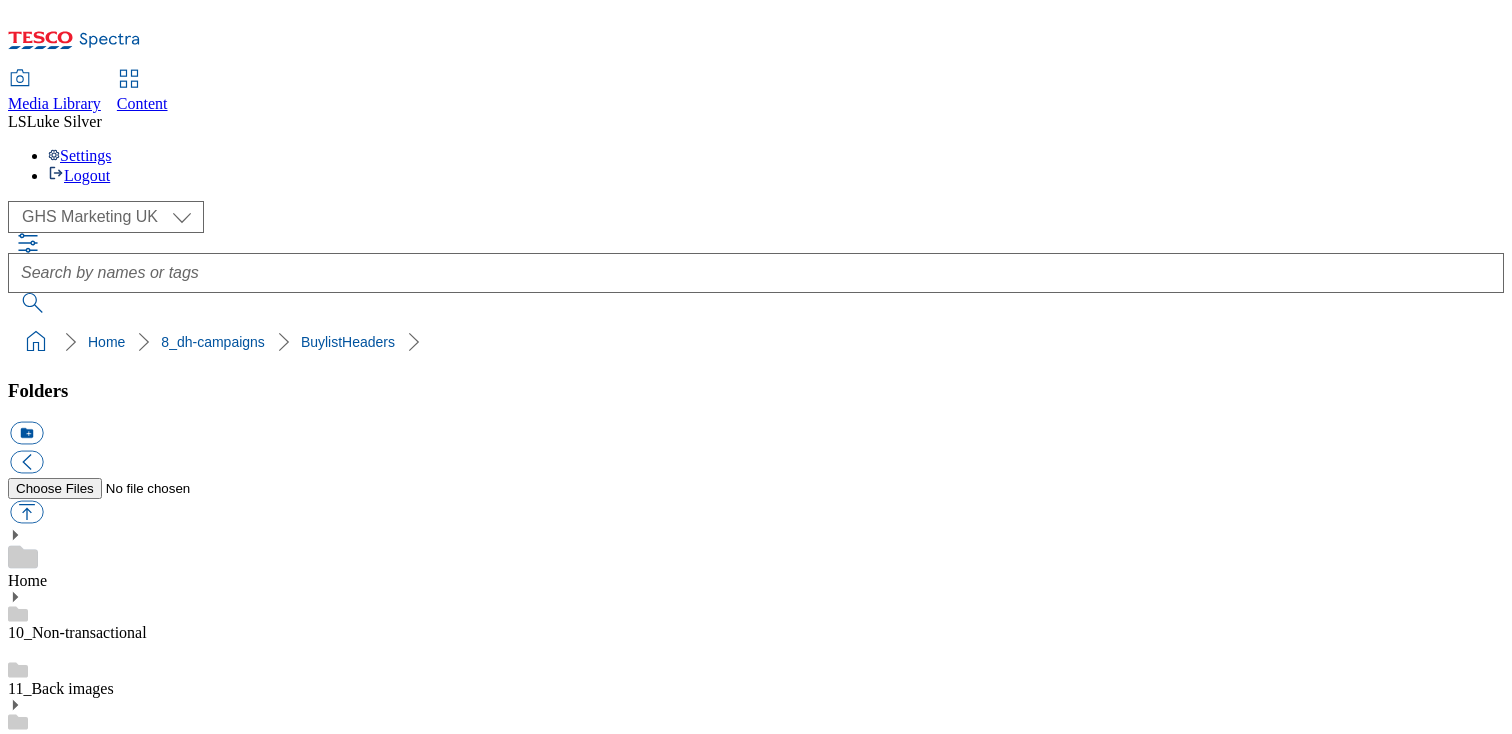 type 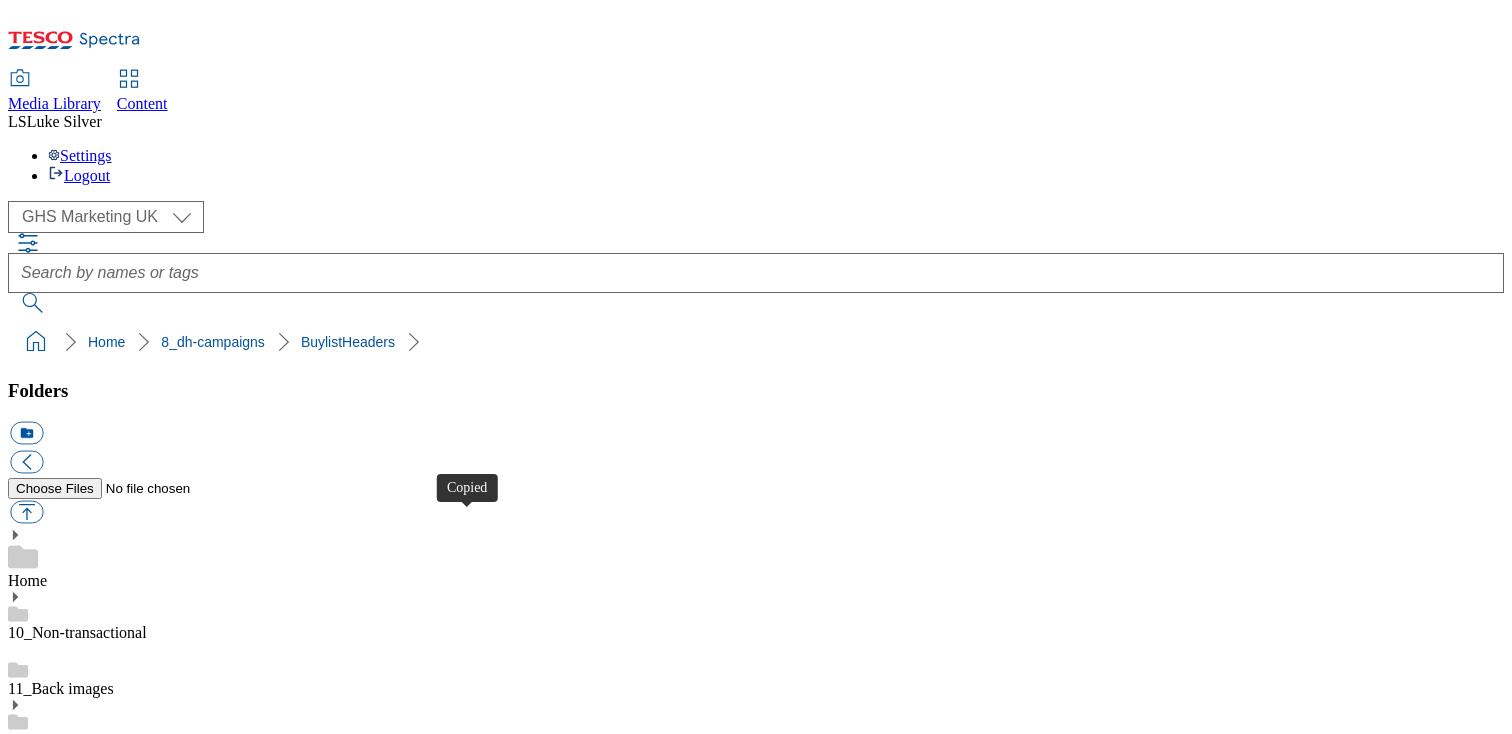 click at bounding box center [26, 4048] 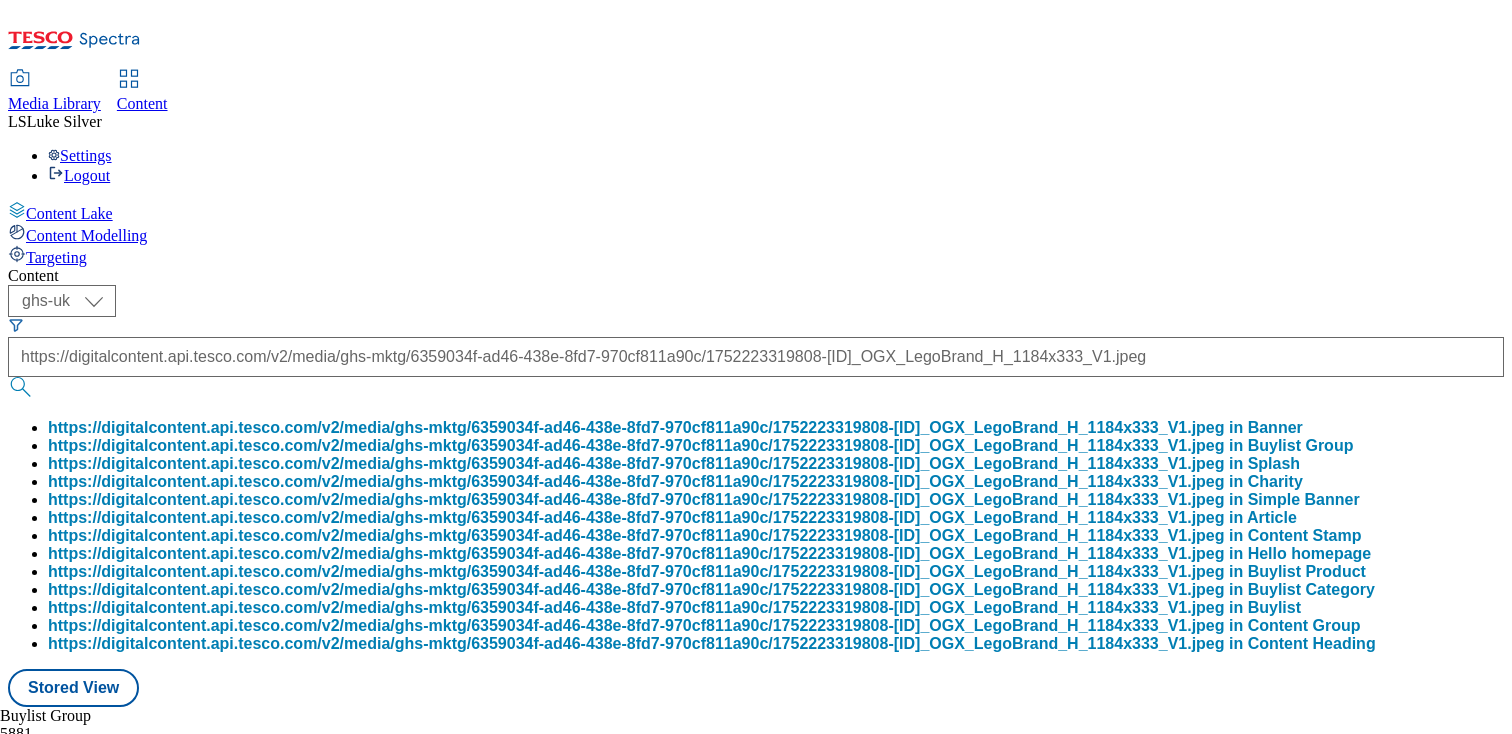 select on "ghs-uk" 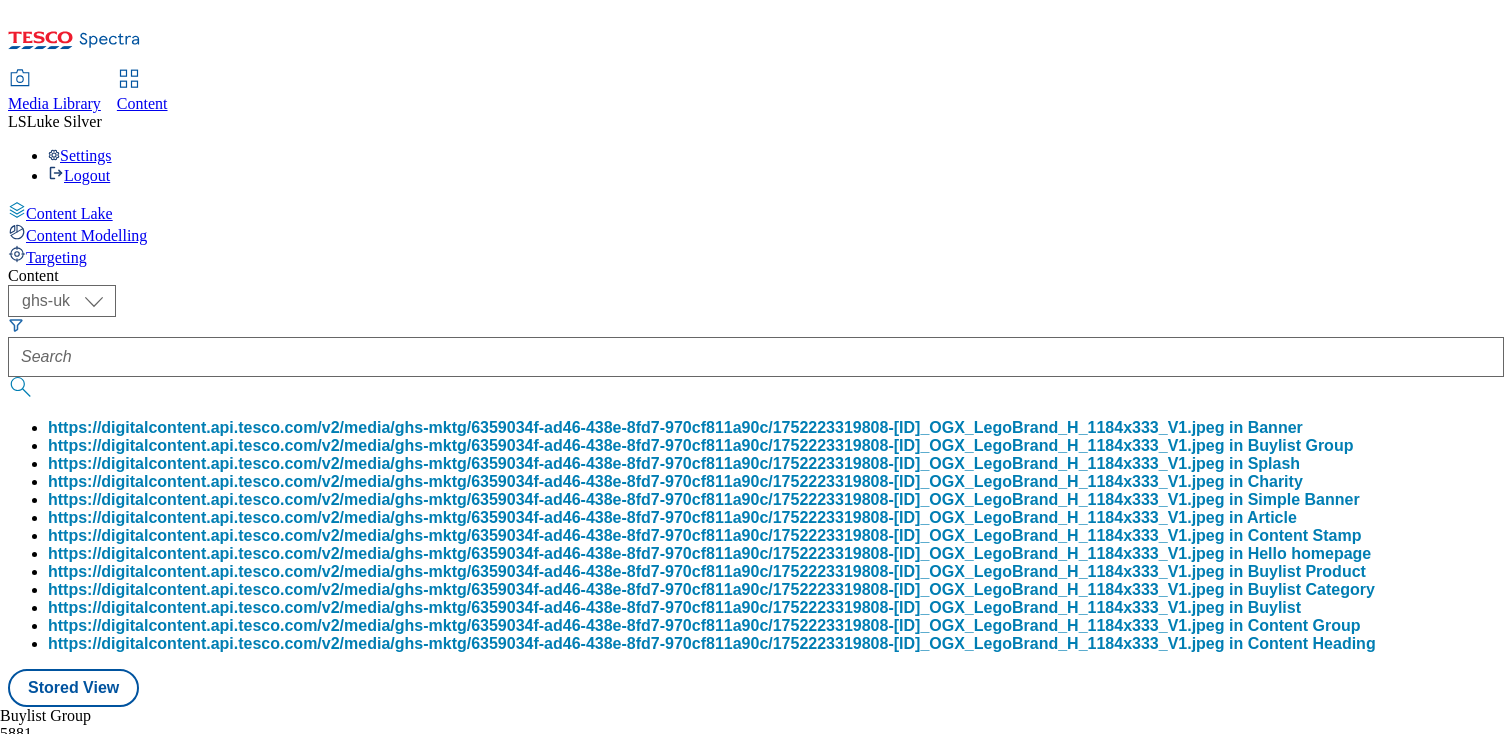 scroll, scrollTop: 0, scrollLeft: 0, axis: both 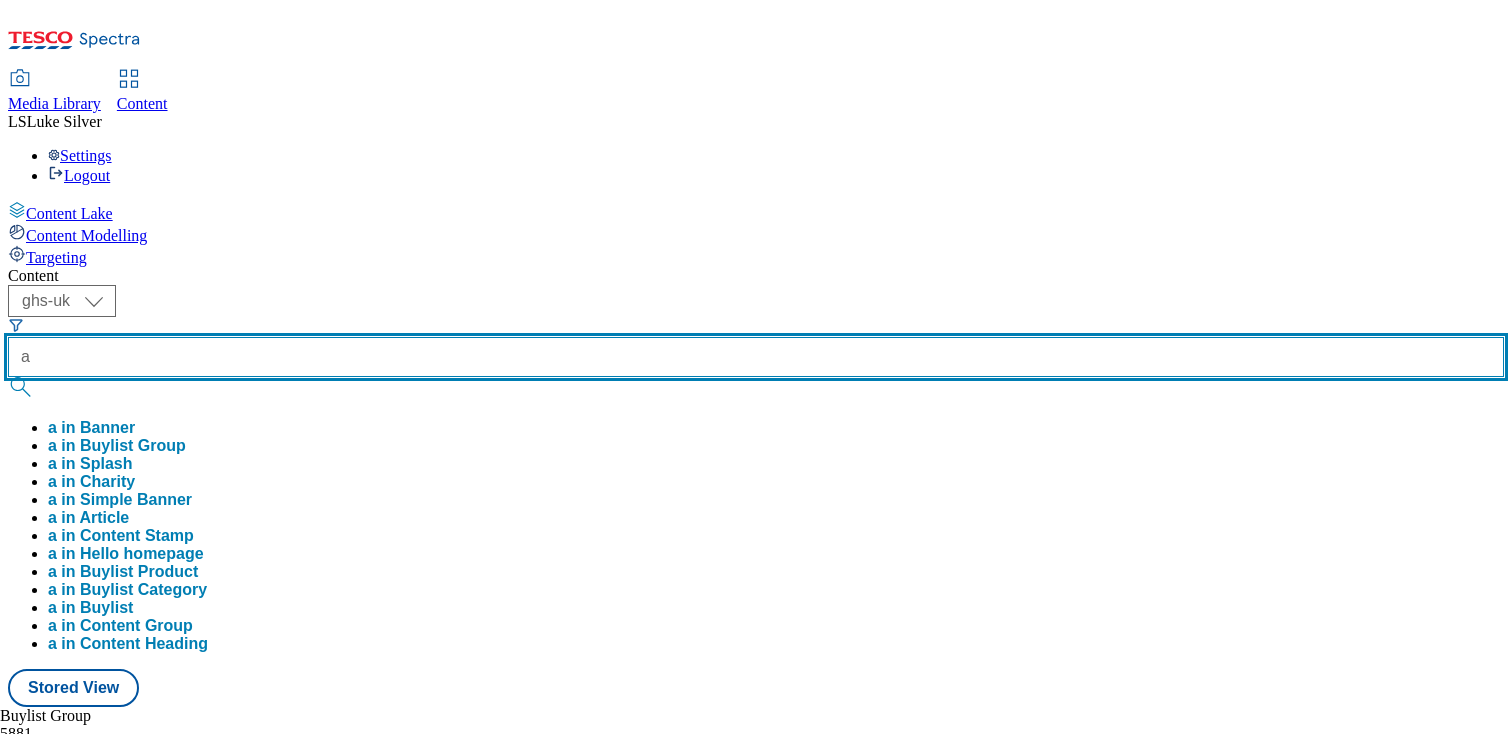 paste on "[ALPHANUMERIC]" 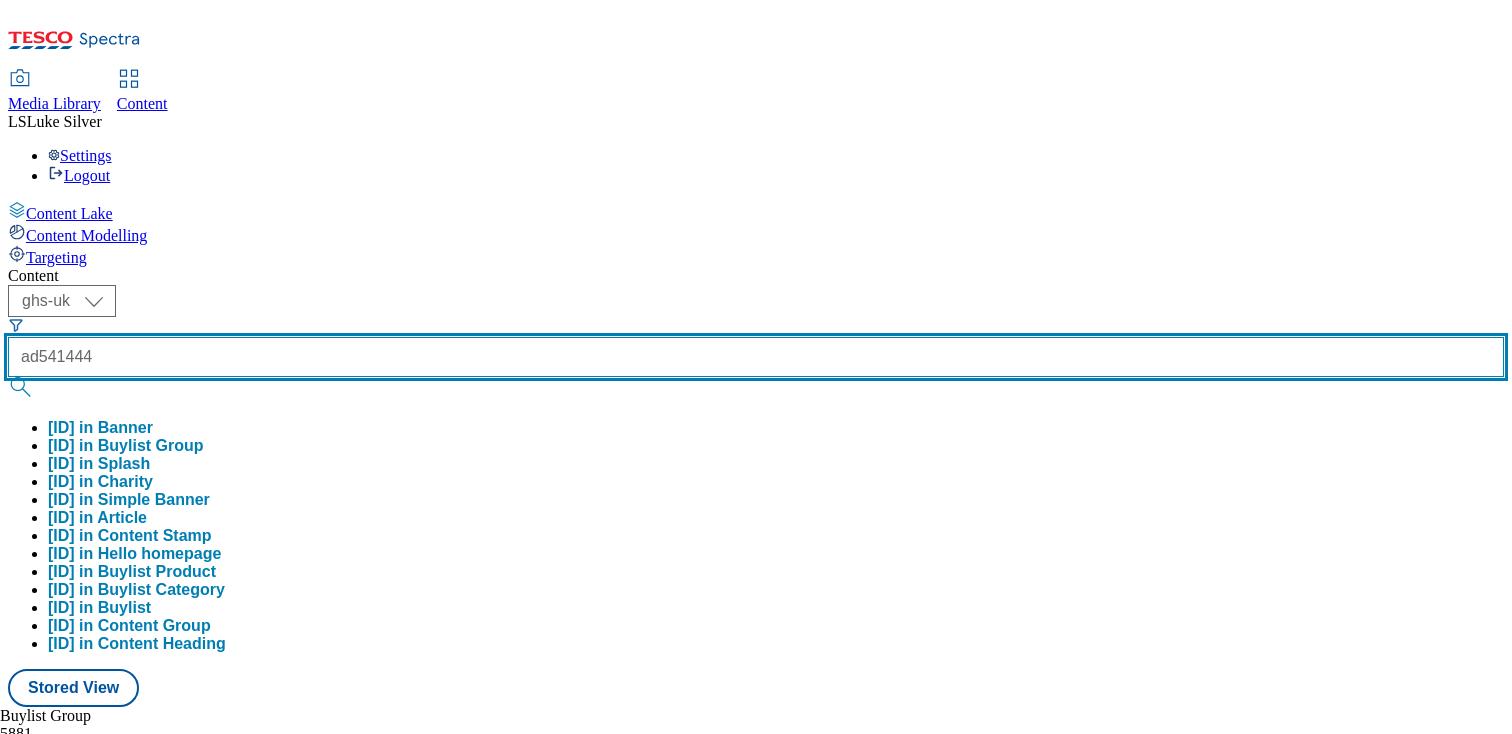 type on "ad541444" 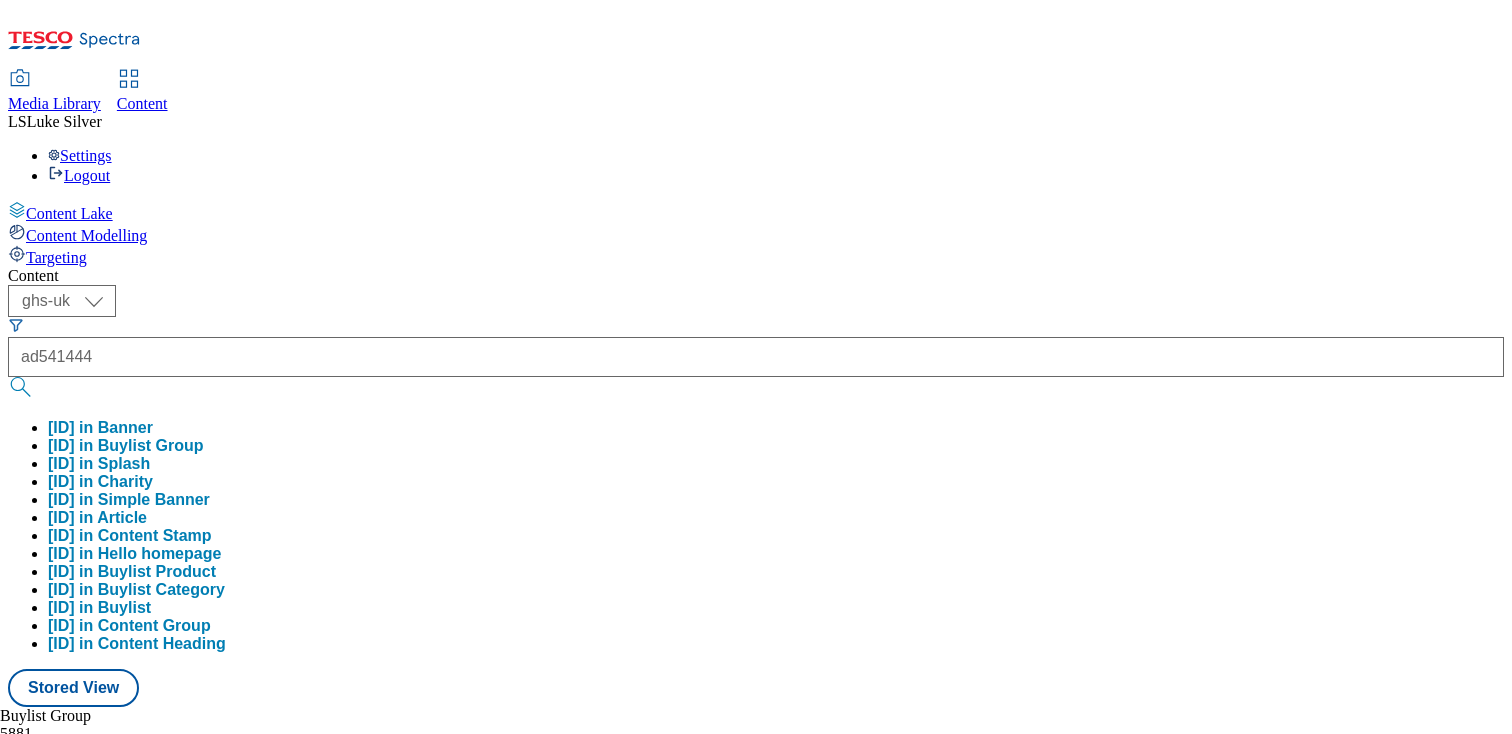 click on "ad541444 in   Buylist Group" at bounding box center (126, 446) 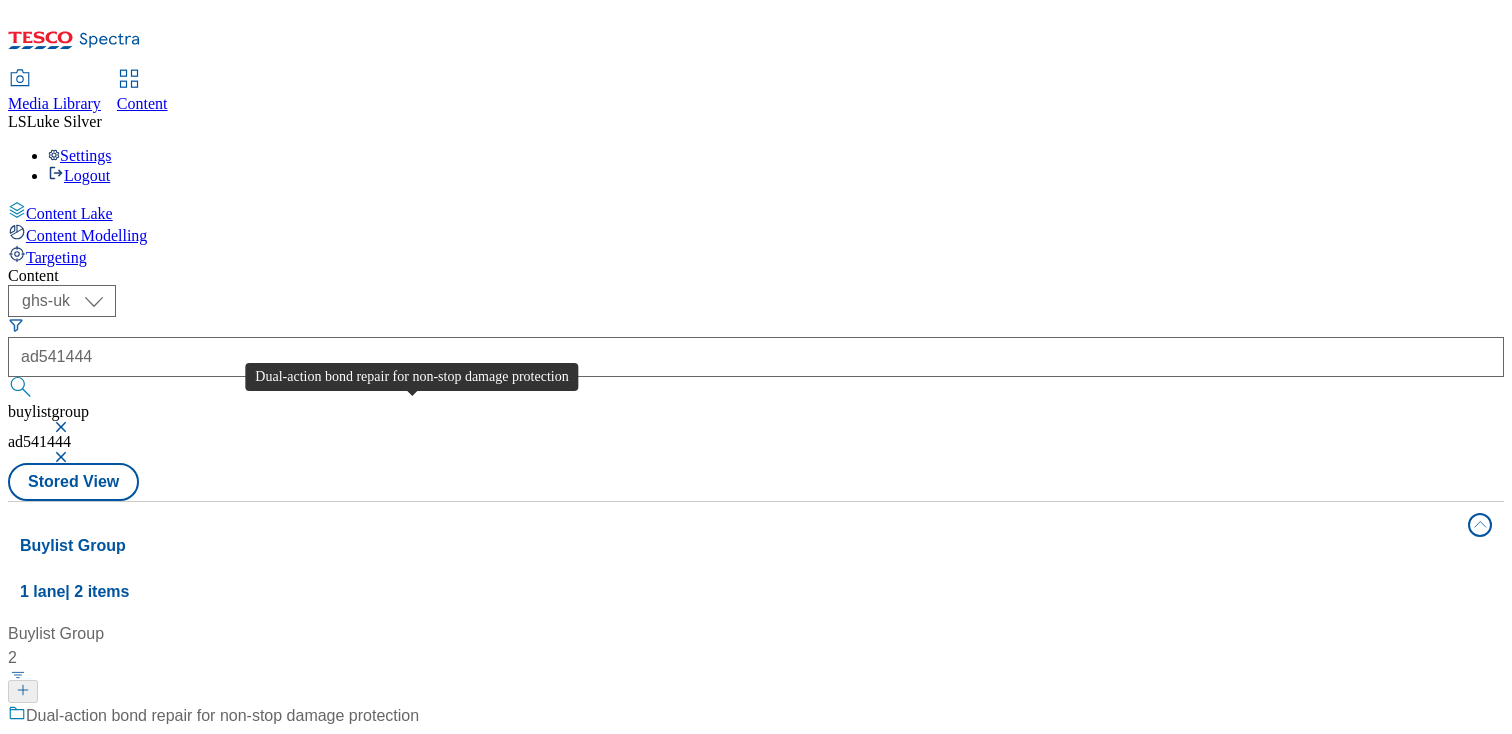 click on "Dual-action bond repair for non-stop damage protection" at bounding box center [222, 716] 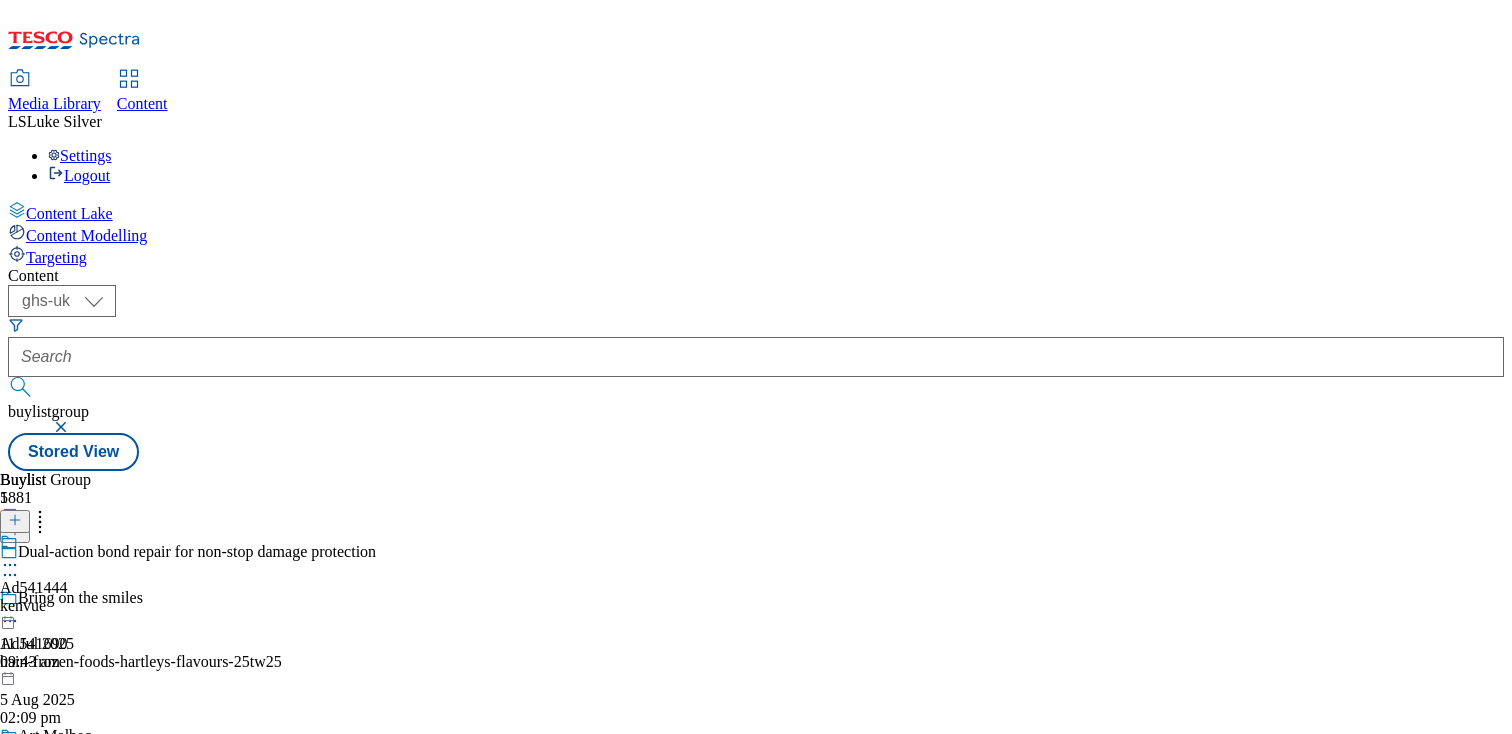 click 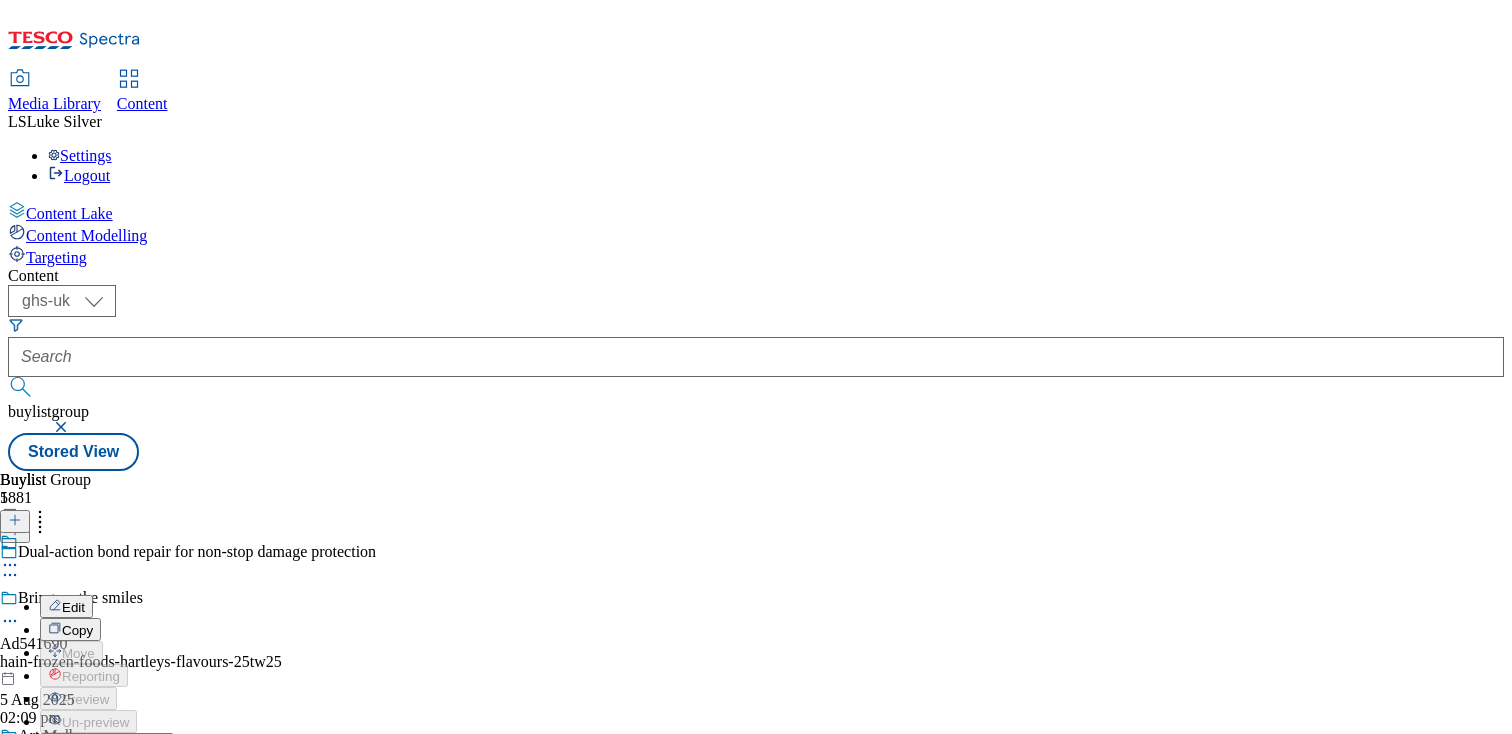 click on "Edit" at bounding box center [73, 607] 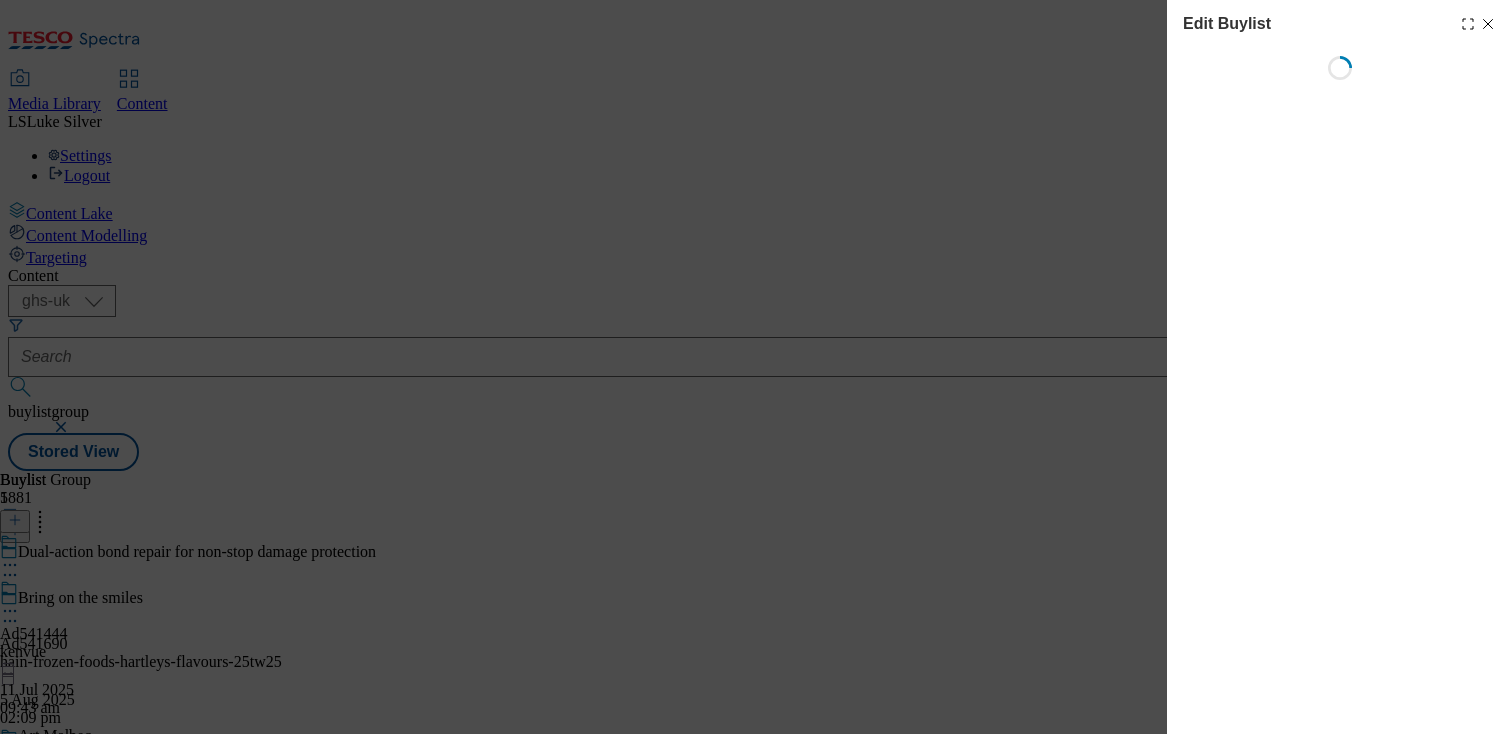 select on "tactical" 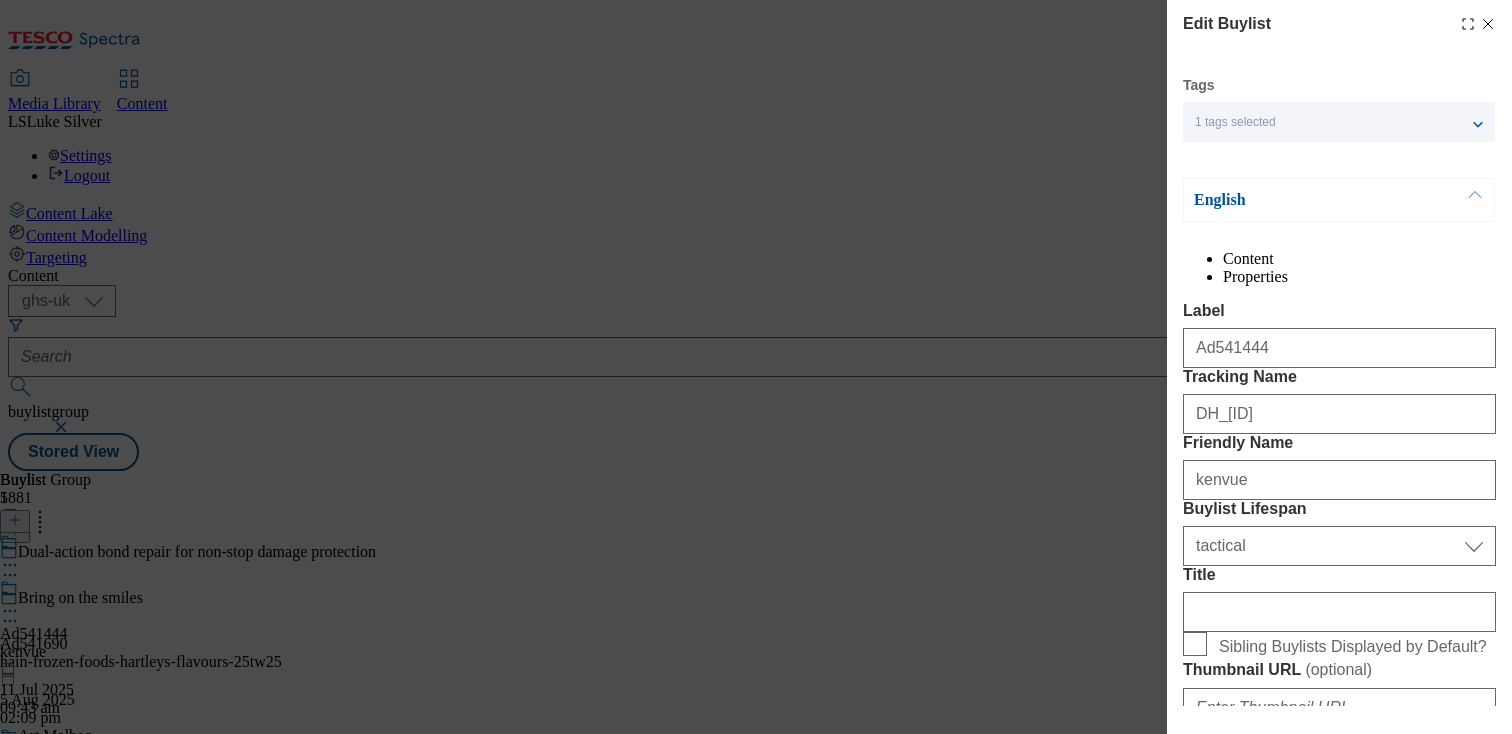 select on "Banner" 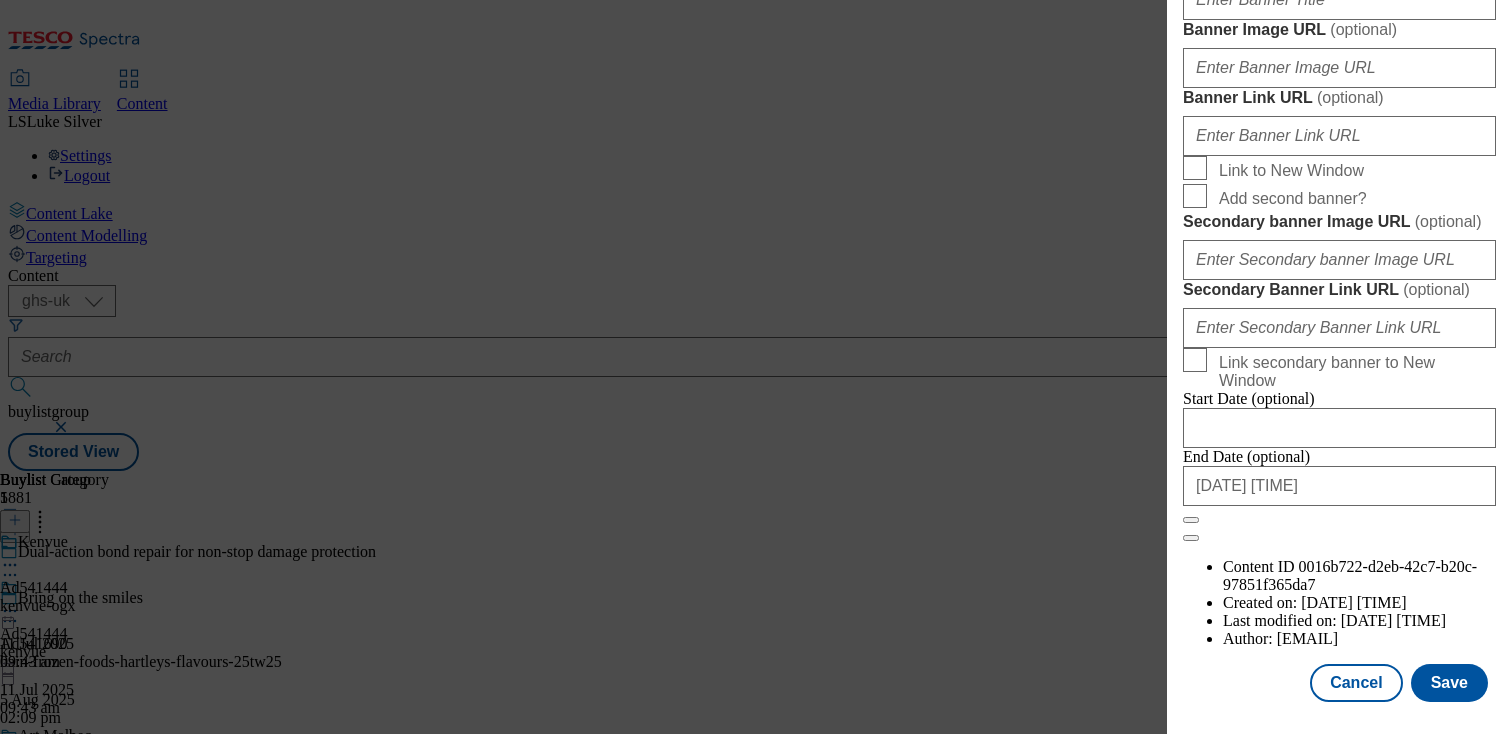 scroll, scrollTop: 1749, scrollLeft: 0, axis: vertical 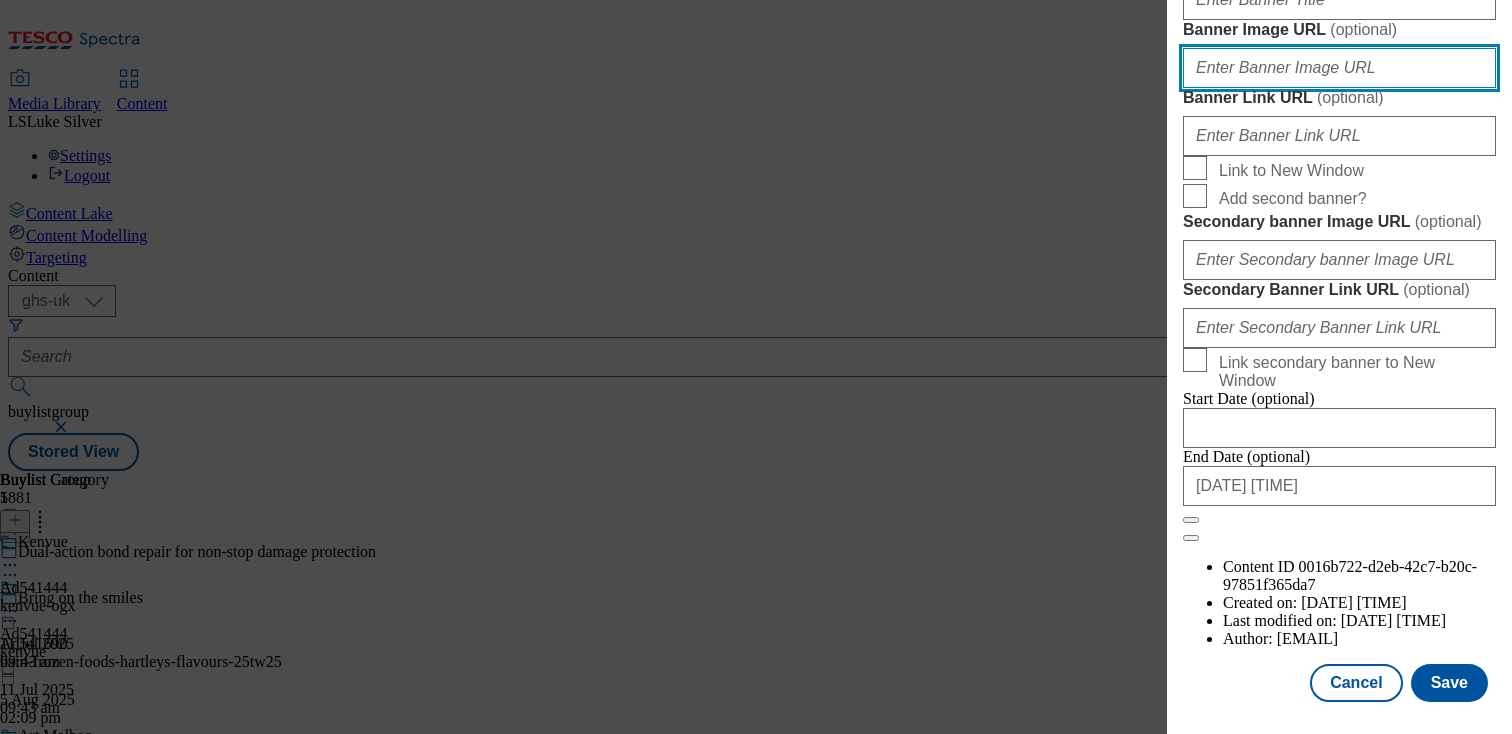 click on "Banner Image URL   ( optional )" at bounding box center [1339, 68] 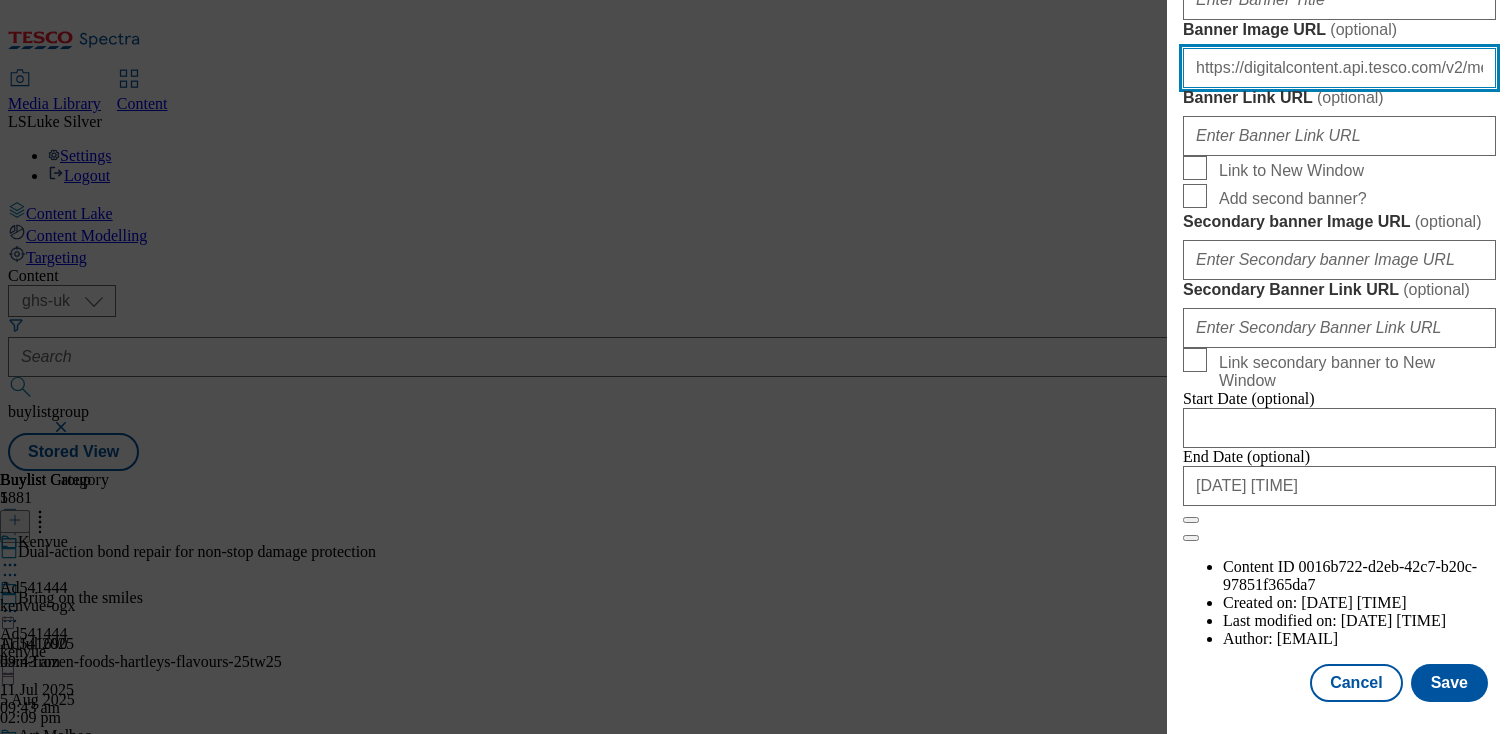 scroll, scrollTop: 0, scrollLeft: 604, axis: horizontal 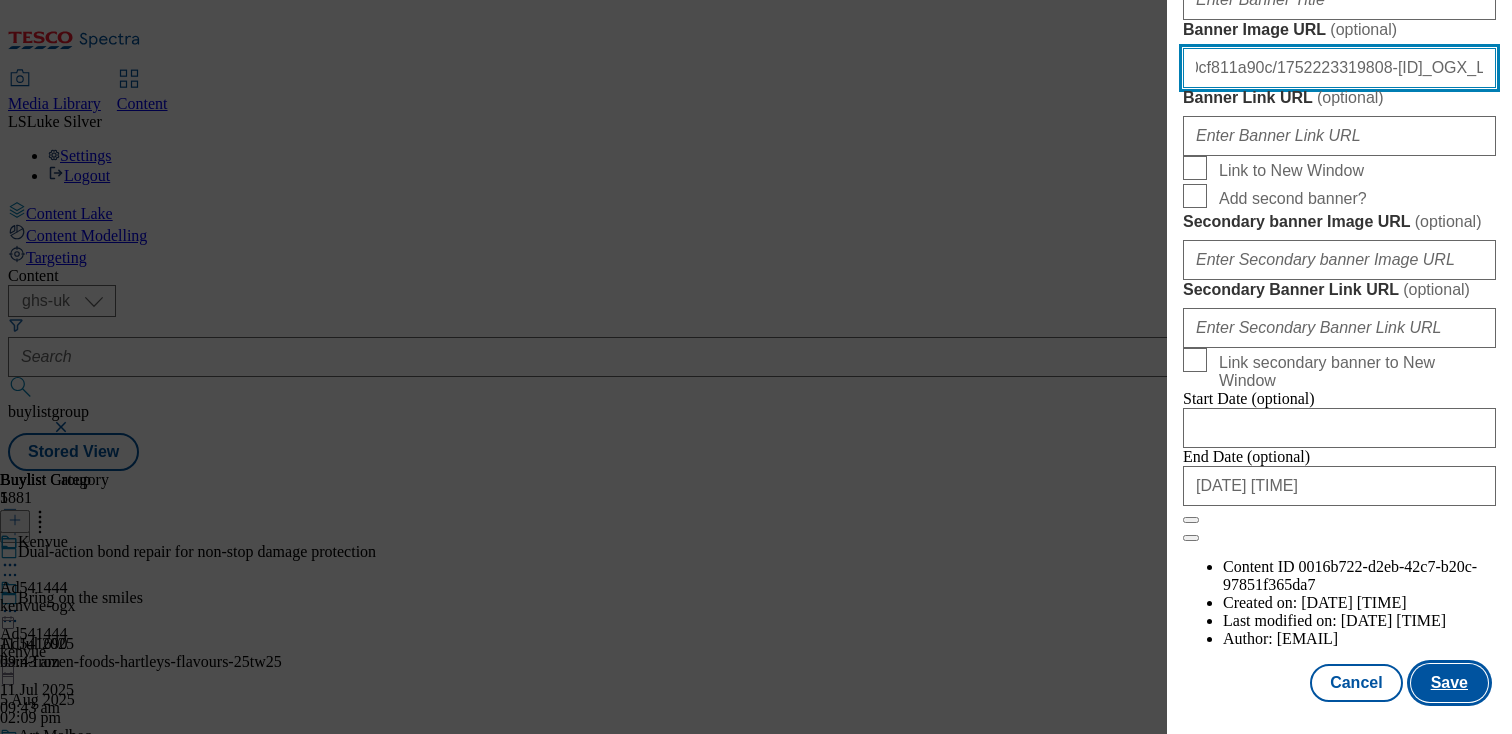 type on "https://digitalcontent.api.tesco.com/v2/media/ghs-mktg/6359034f-ad46-438e-8fd7-970cf811a90c/1752223319808-ad541444_OGX_LegoBrand_H_1184x333_V1.jpeg" 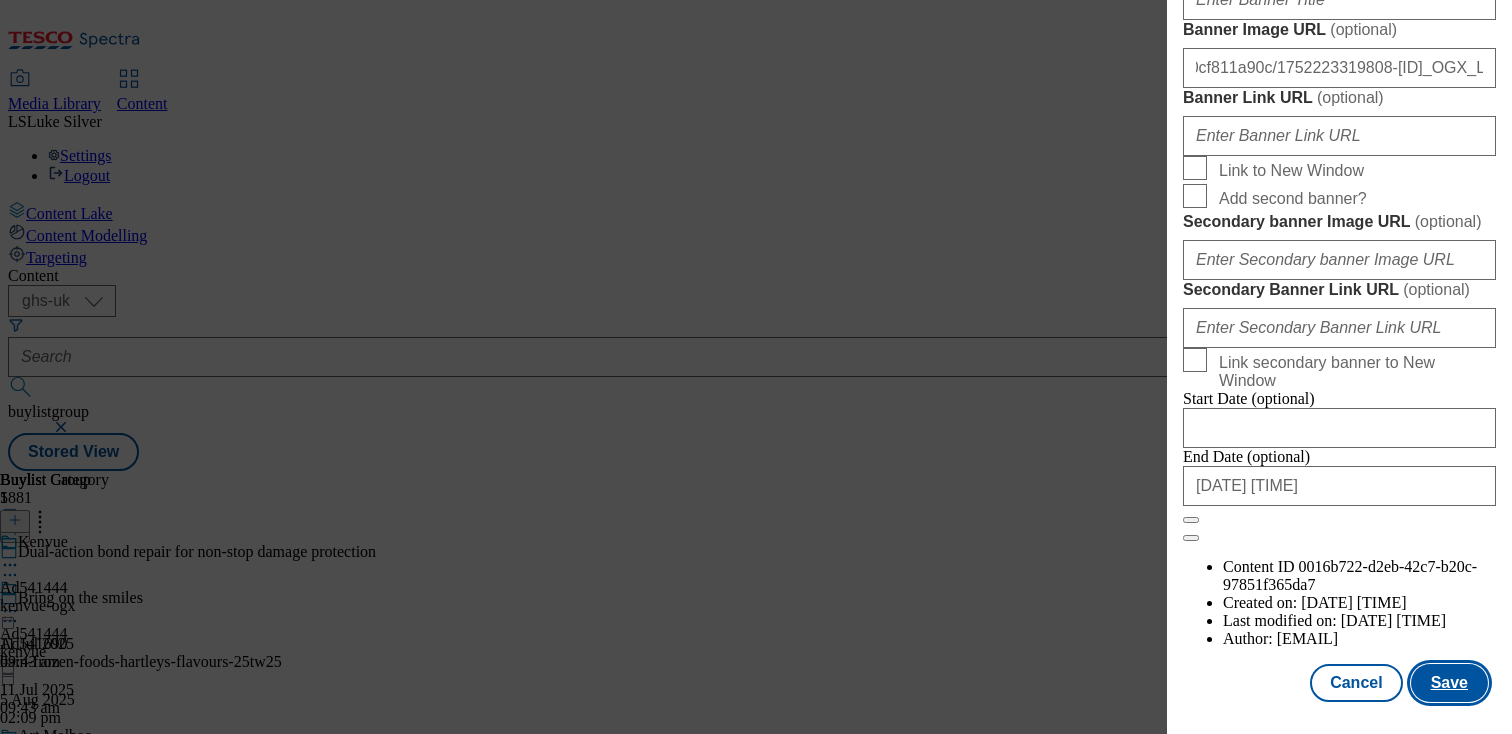 scroll, scrollTop: 0, scrollLeft: 0, axis: both 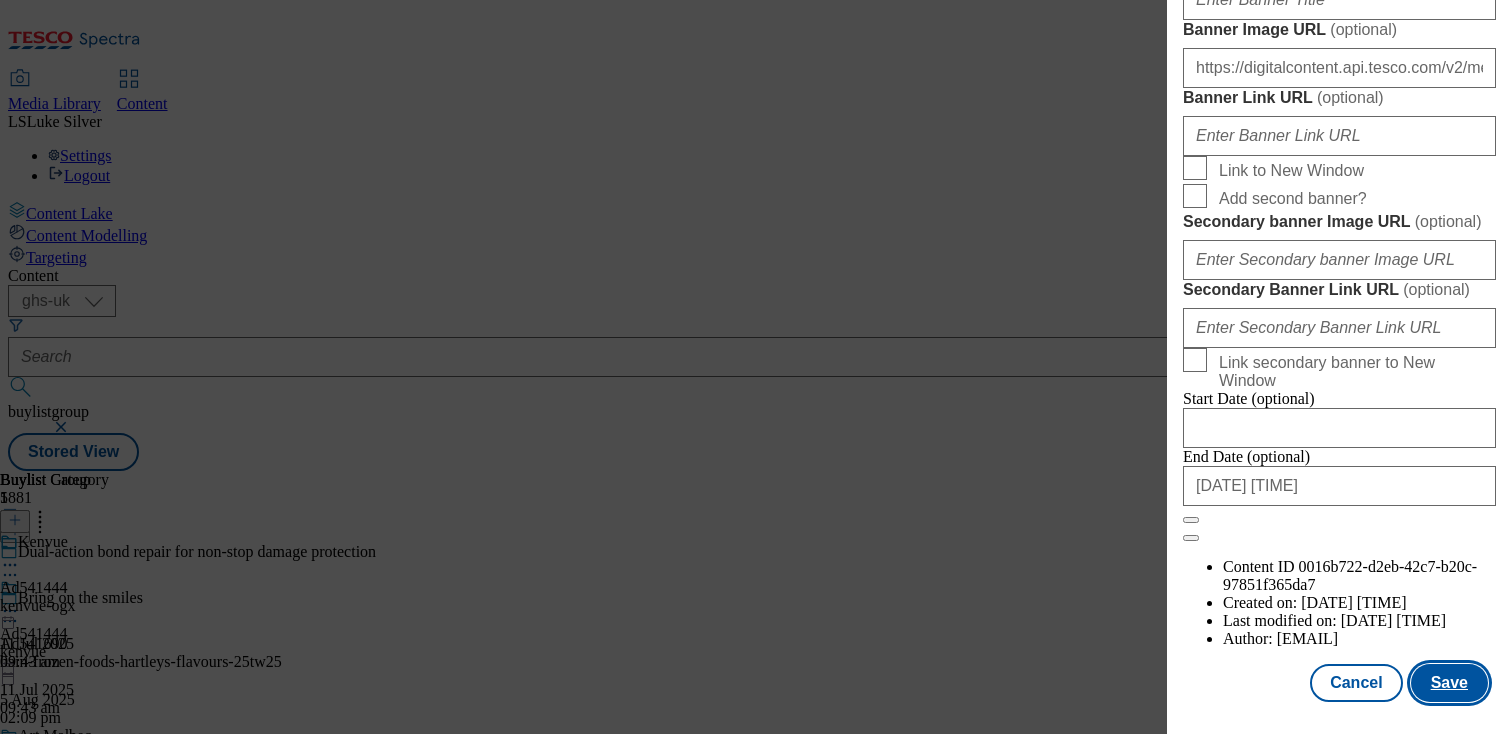 click on "Save" at bounding box center (1449, 683) 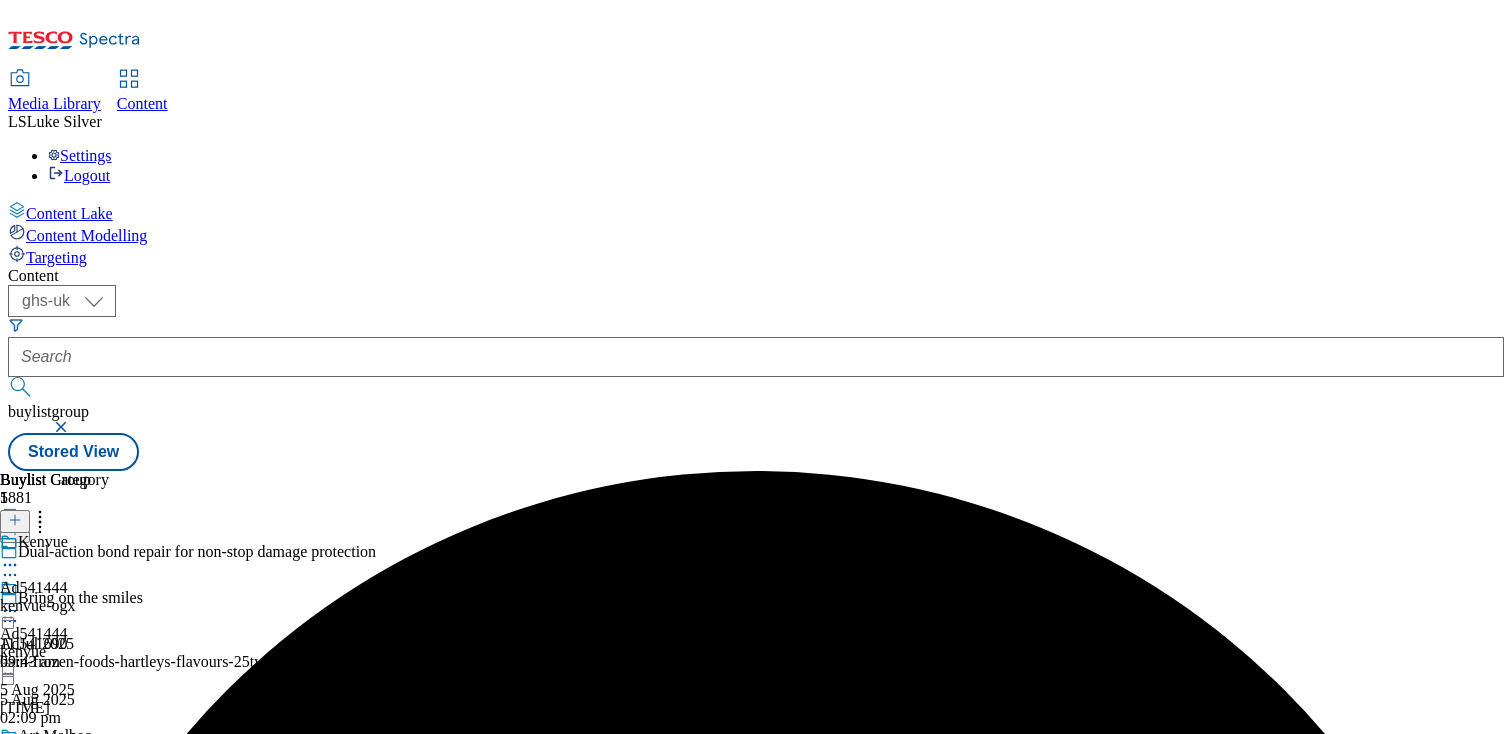 click 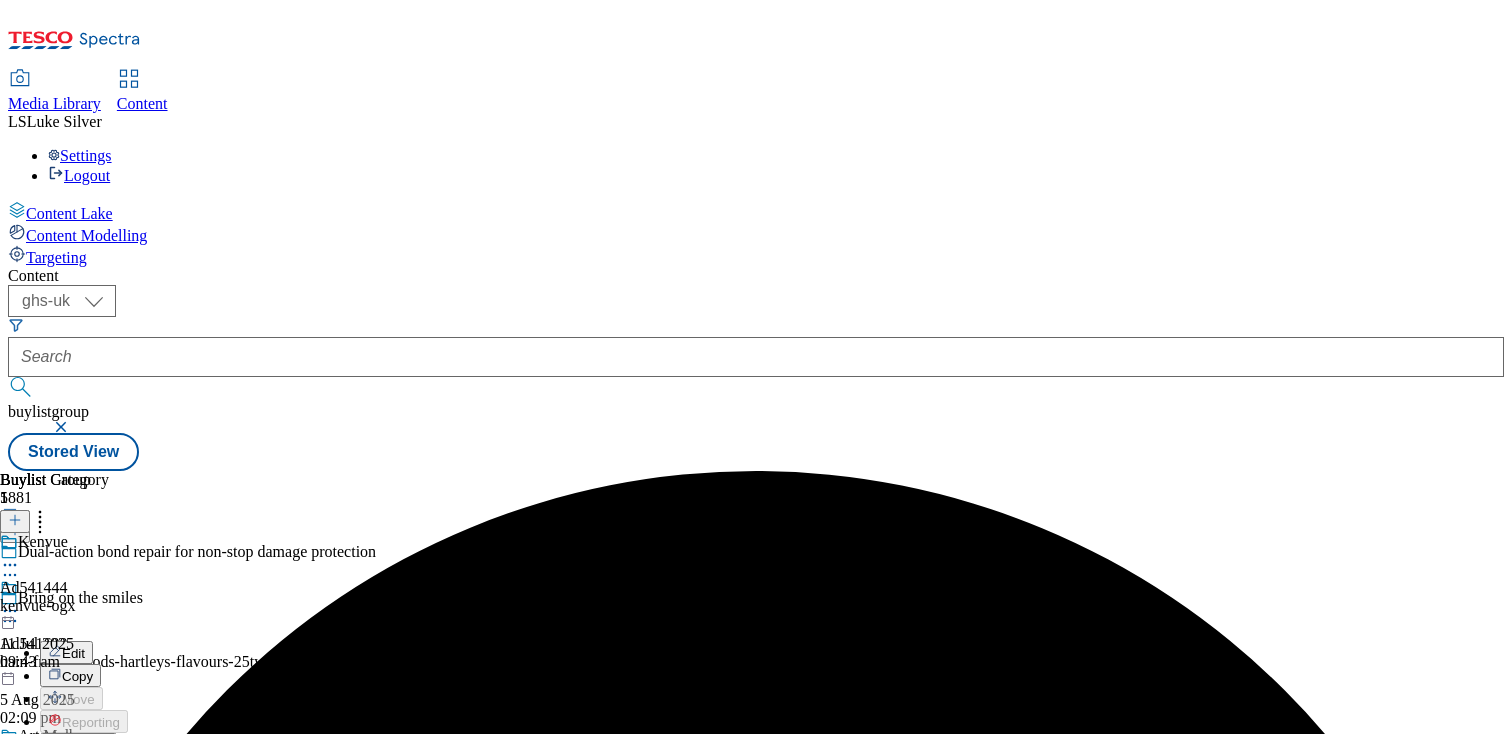 click on "Preview" at bounding box center (85, 745) 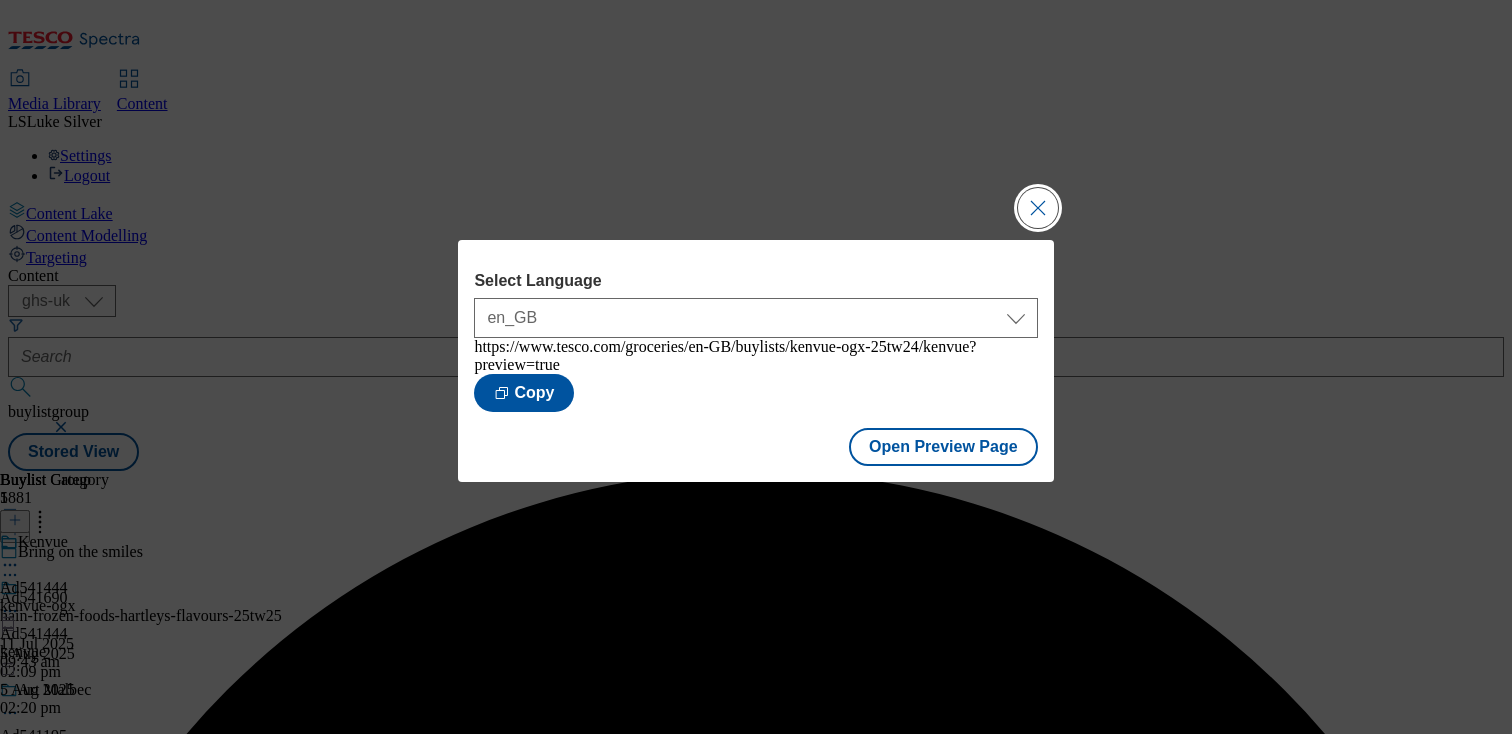 click at bounding box center [1038, 208] 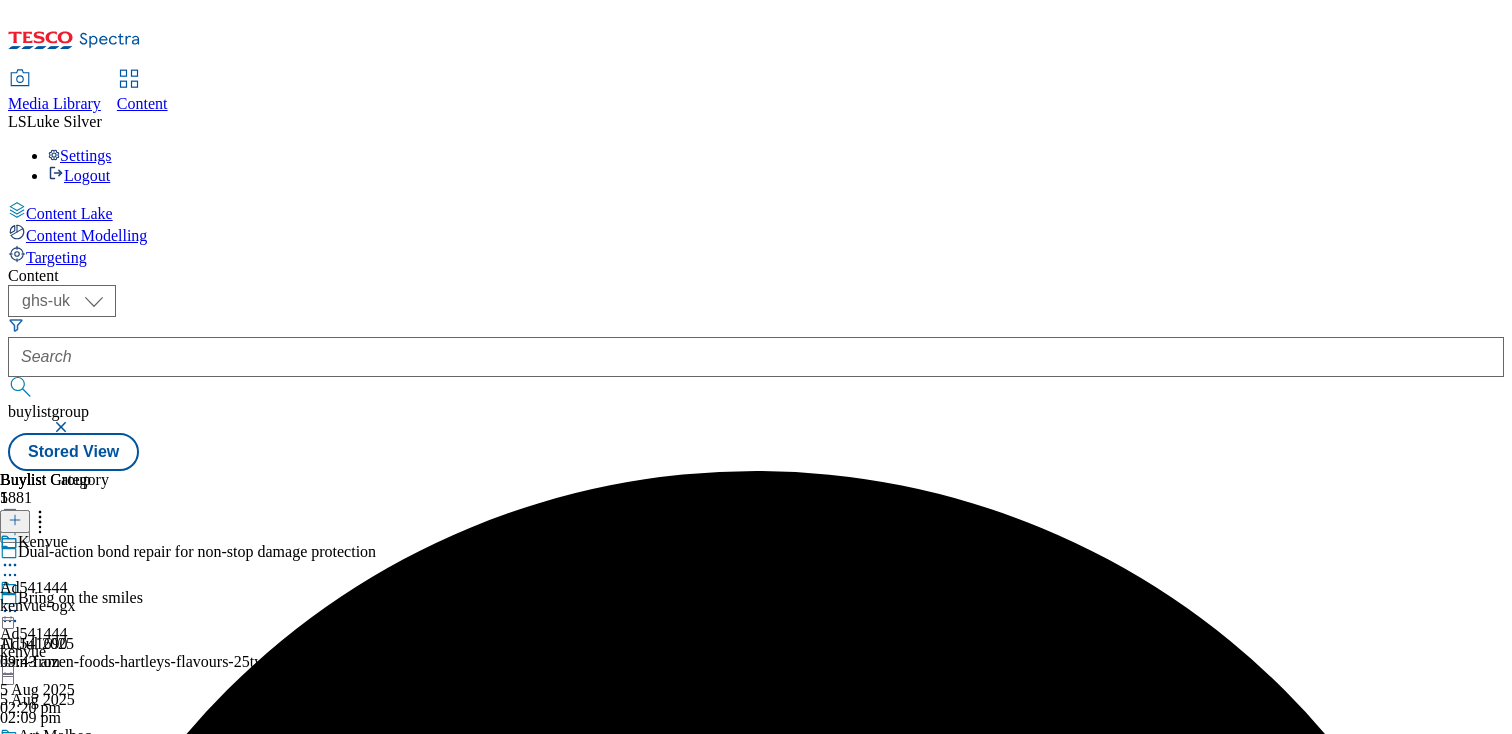 click 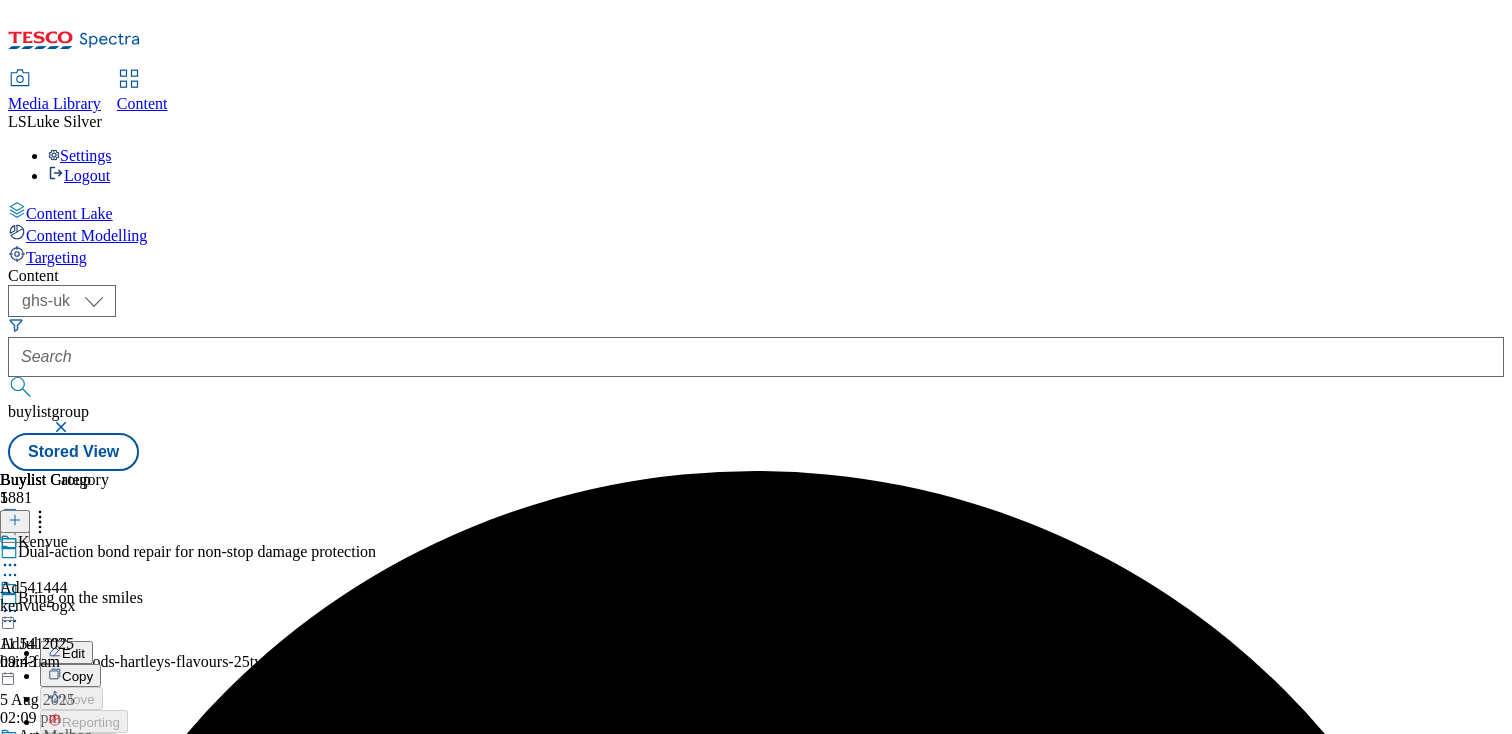 click on "Publish" at bounding box center (77, 813) 